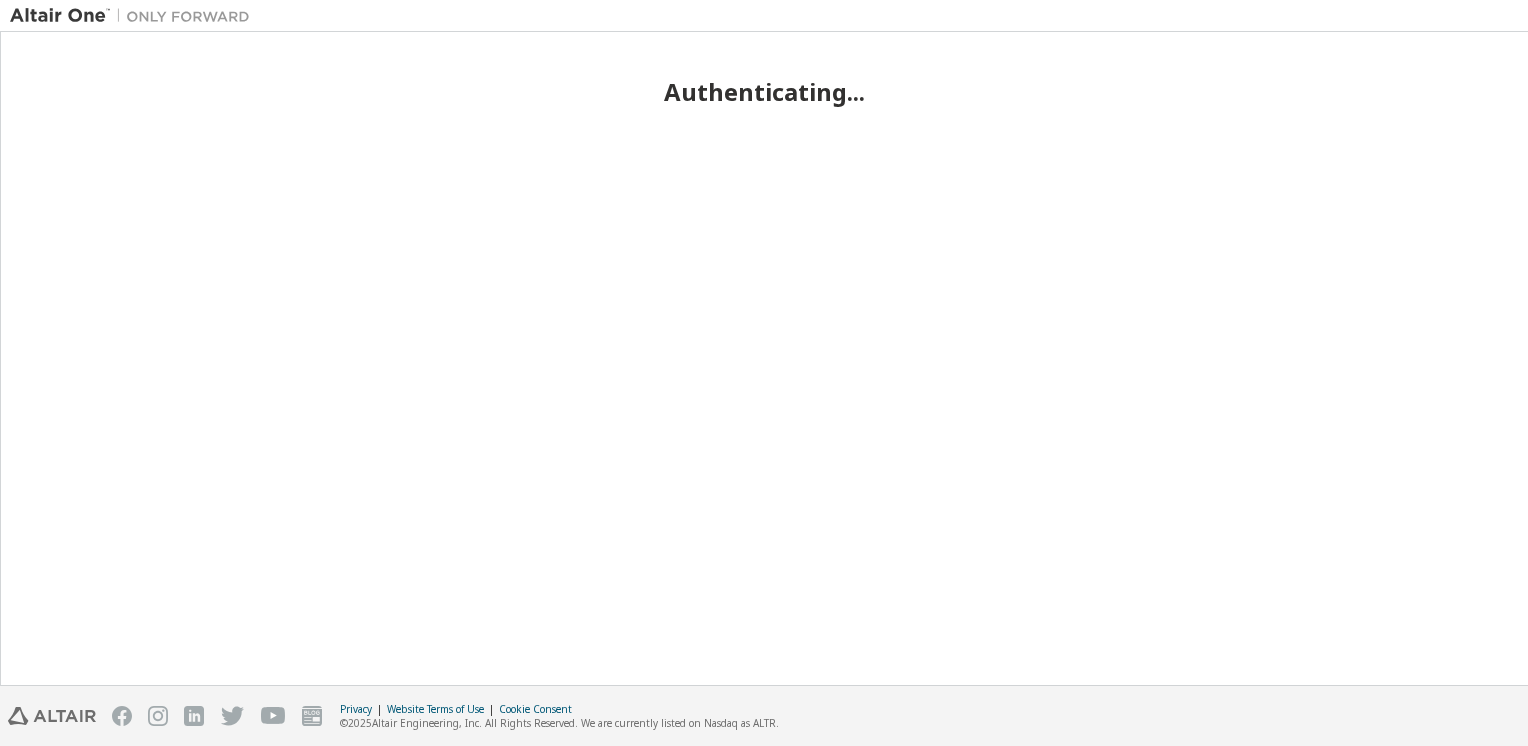 scroll, scrollTop: 0, scrollLeft: 0, axis: both 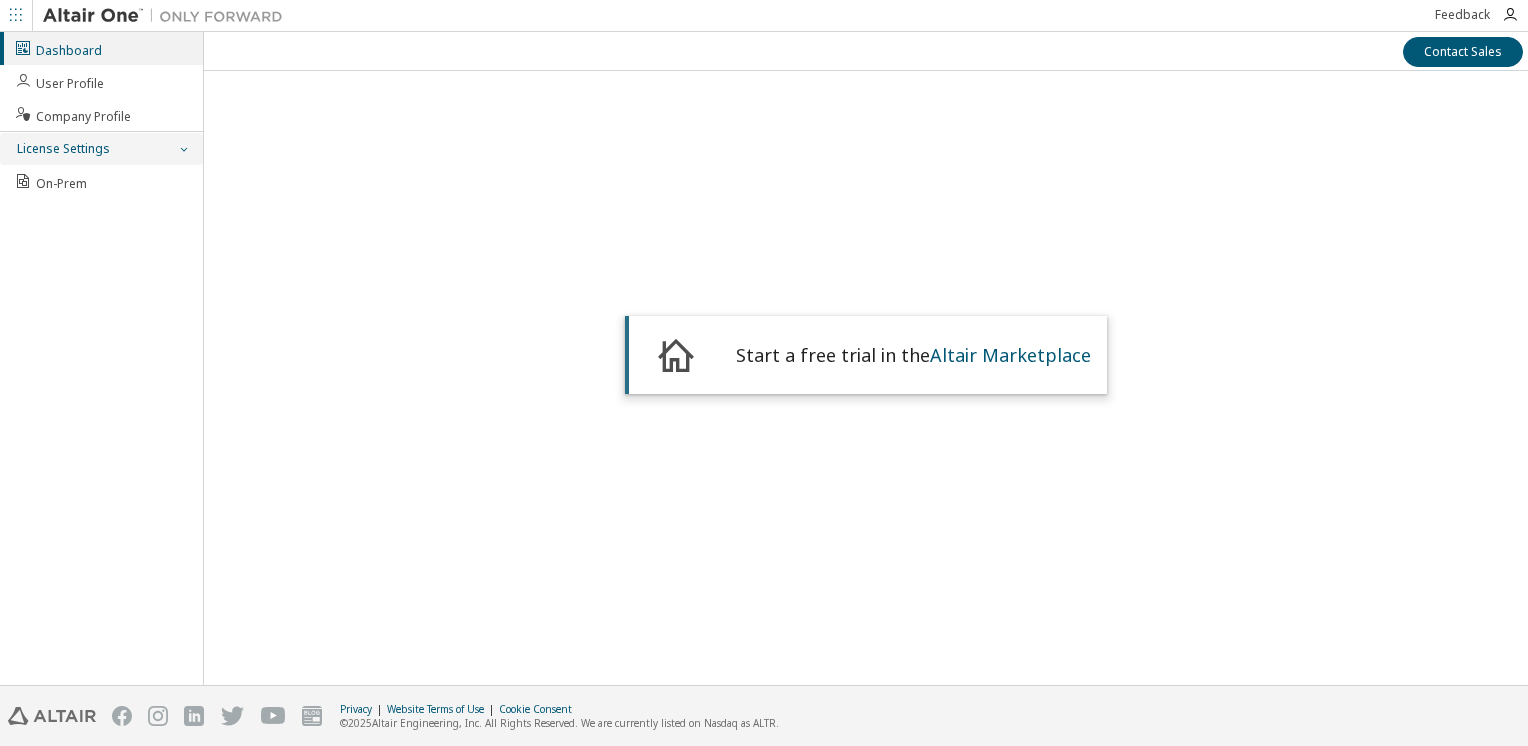 click on "License Settings" at bounding box center (101, 149) 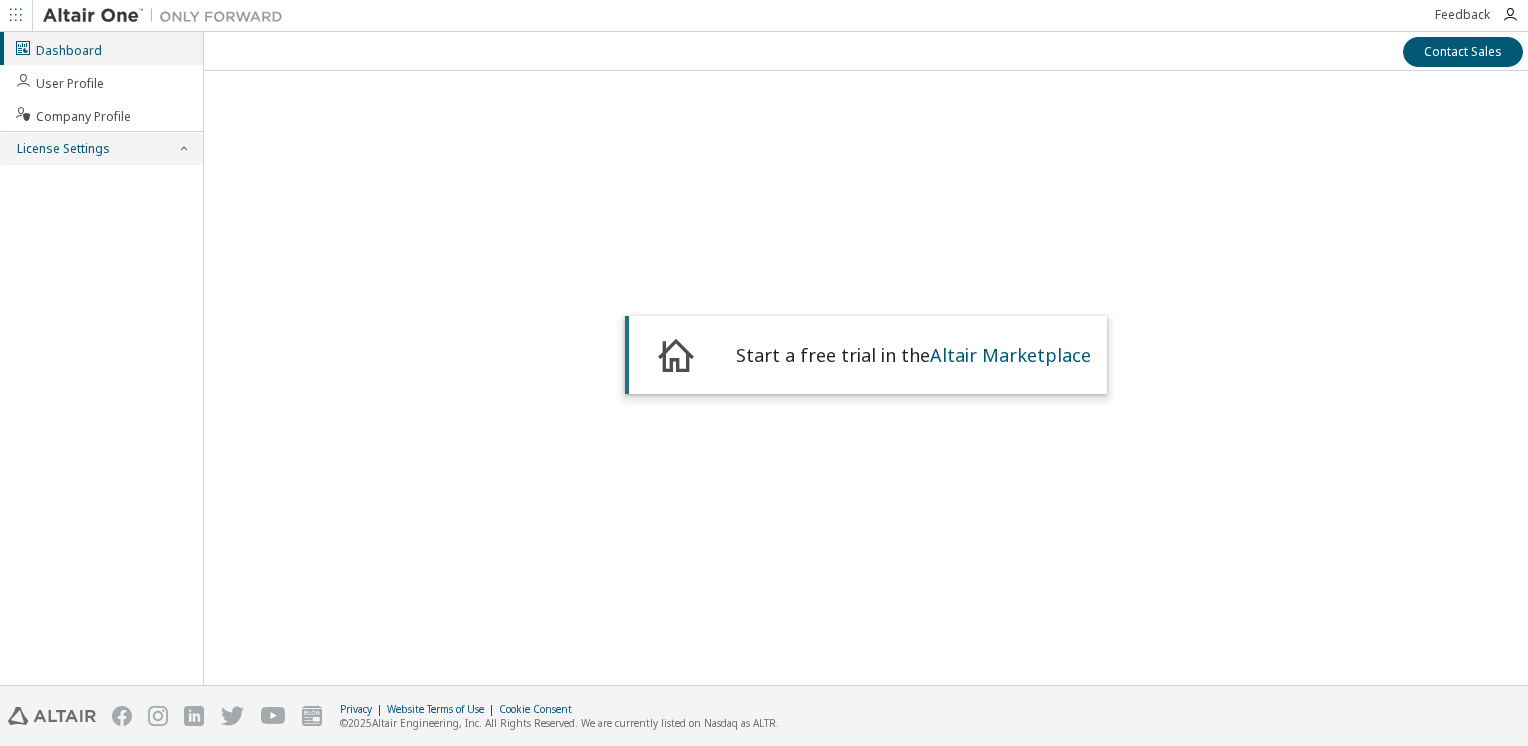 click on "License Settings" at bounding box center [101, 149] 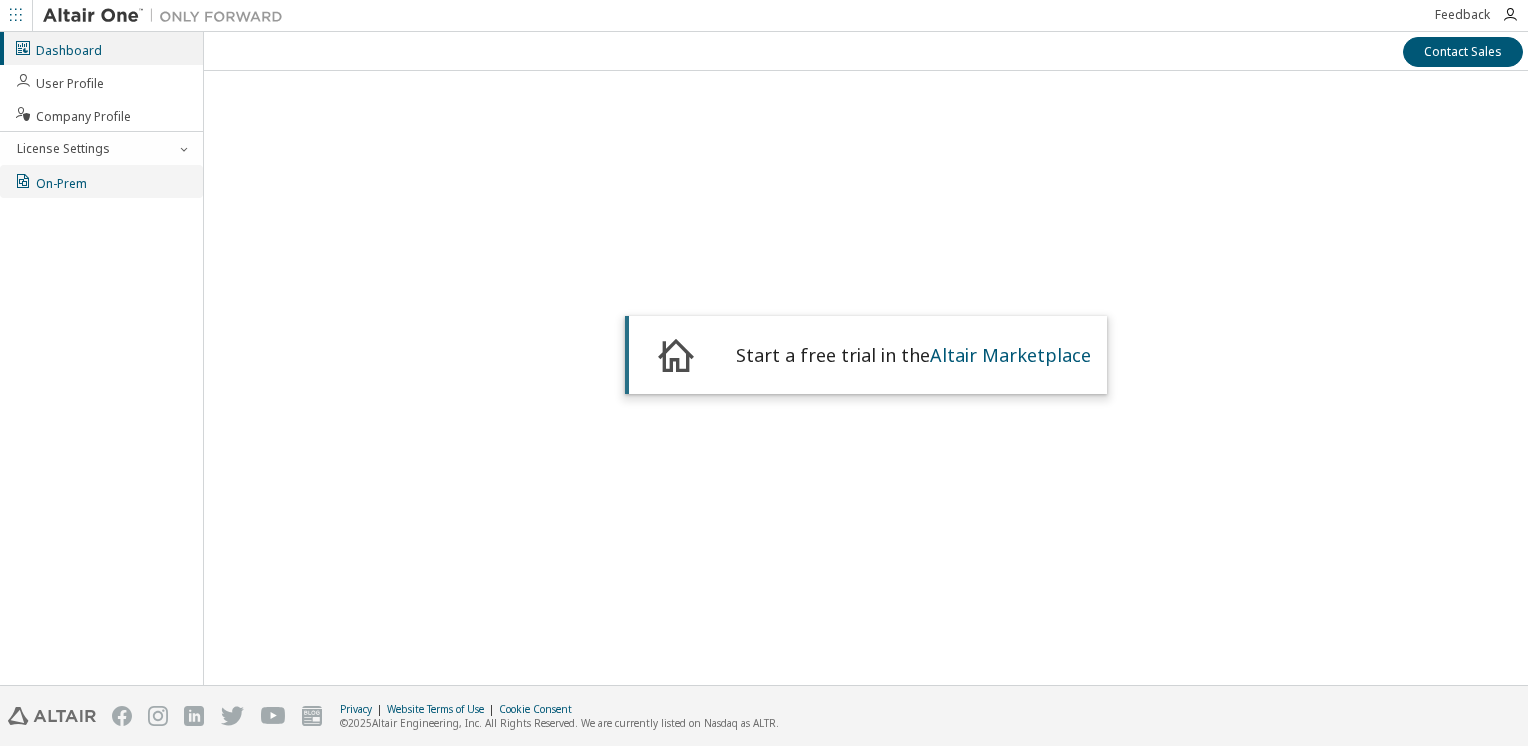 click on "On-Prem" at bounding box center [101, 181] 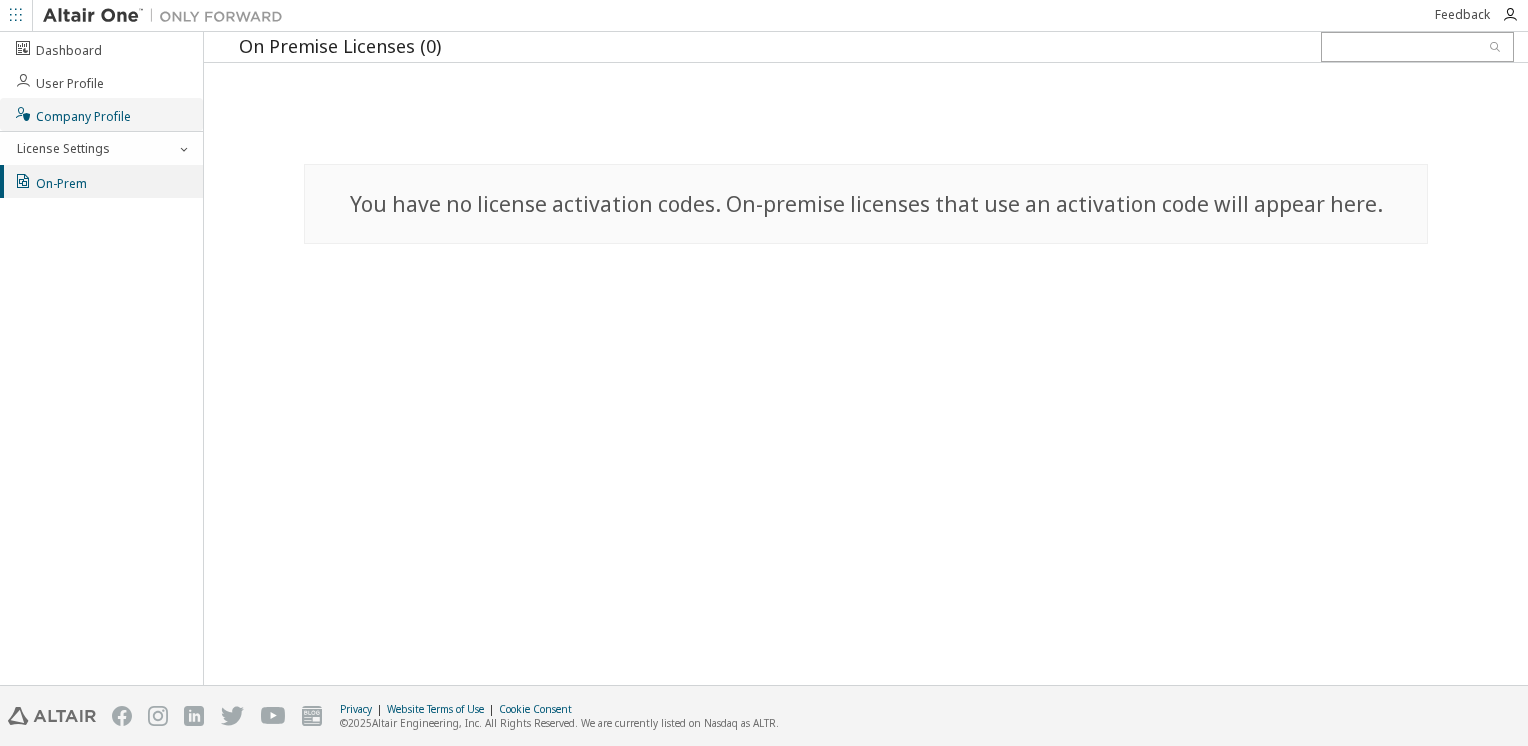 click on "Company Profile" at bounding box center (72, 114) 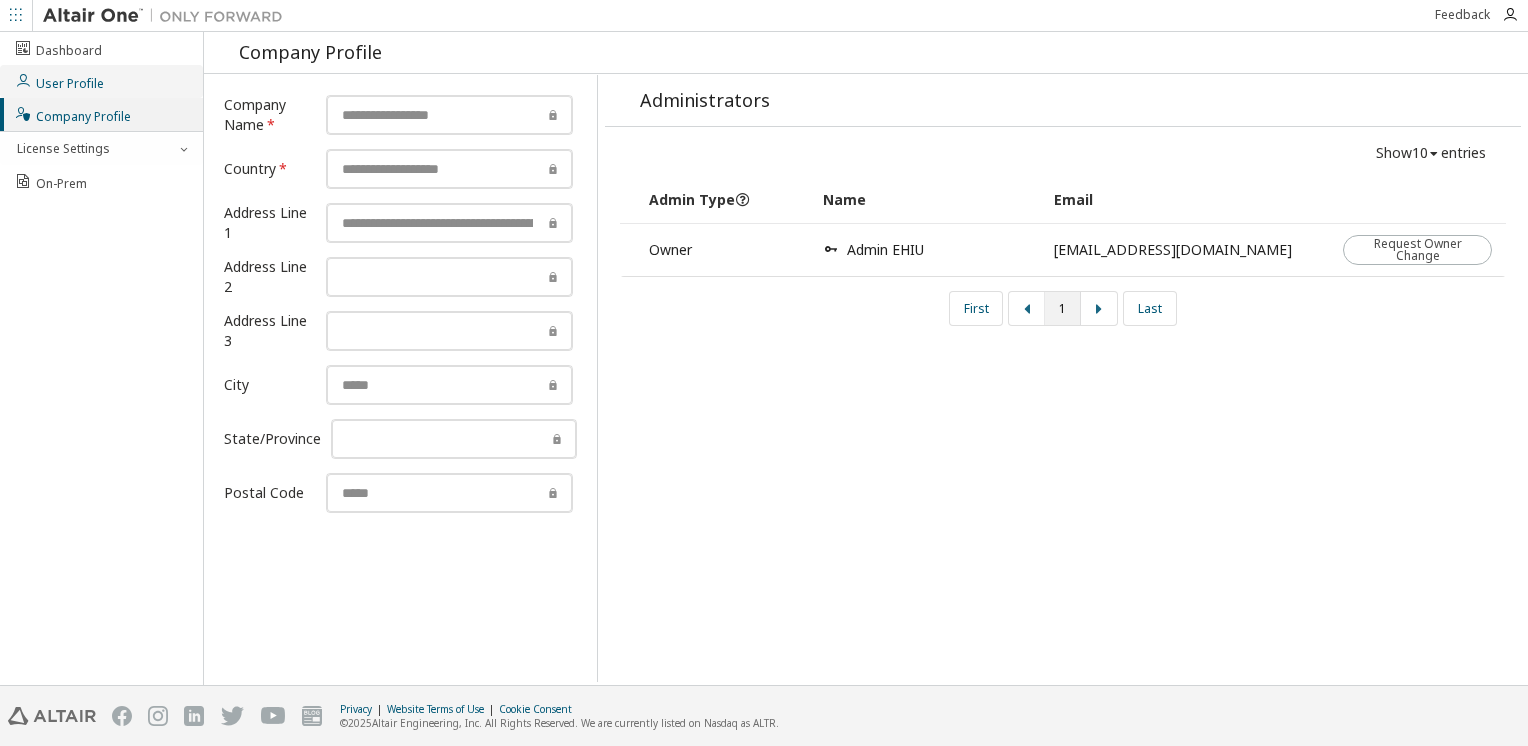 click on "User Profile" at bounding box center [59, 81] 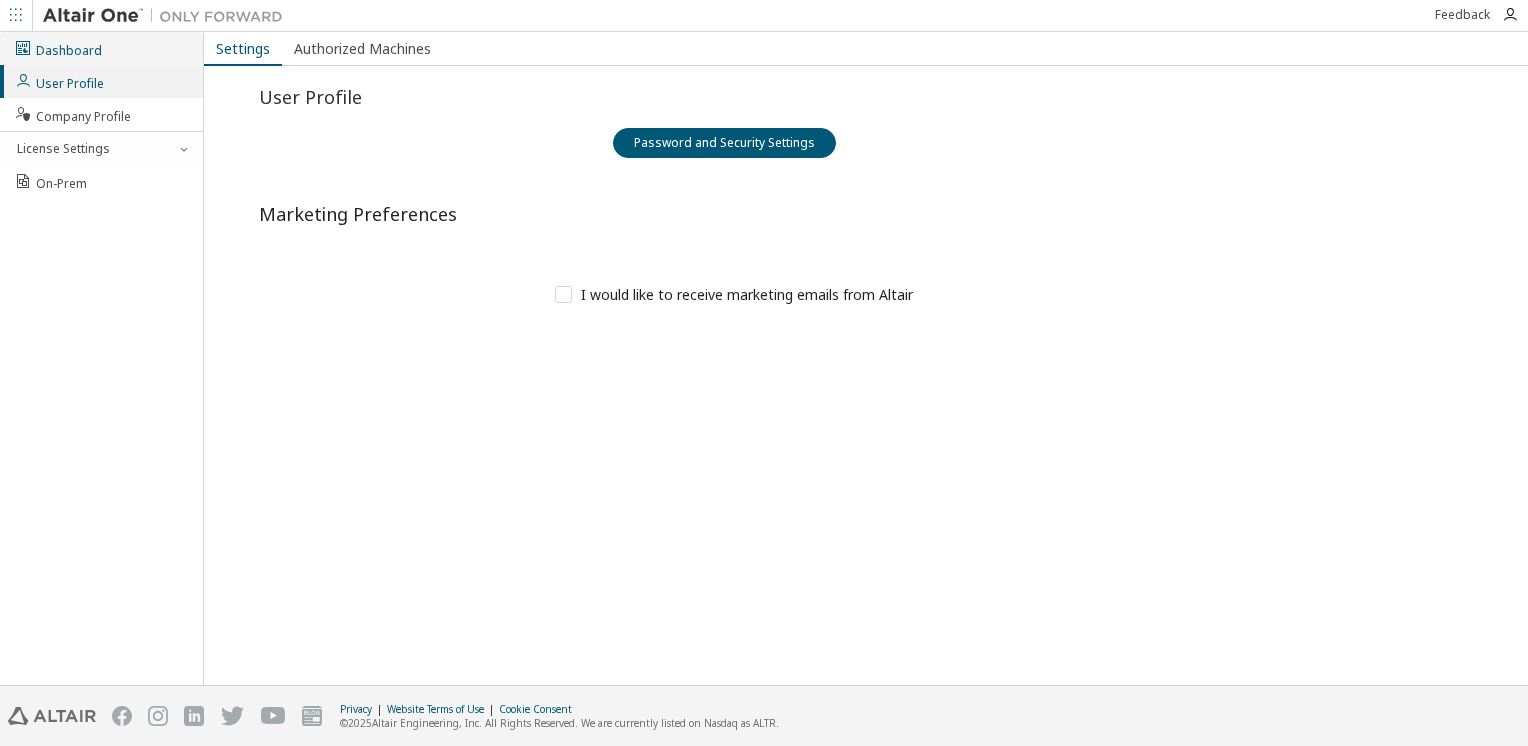 click on "Dashboard" at bounding box center [58, 48] 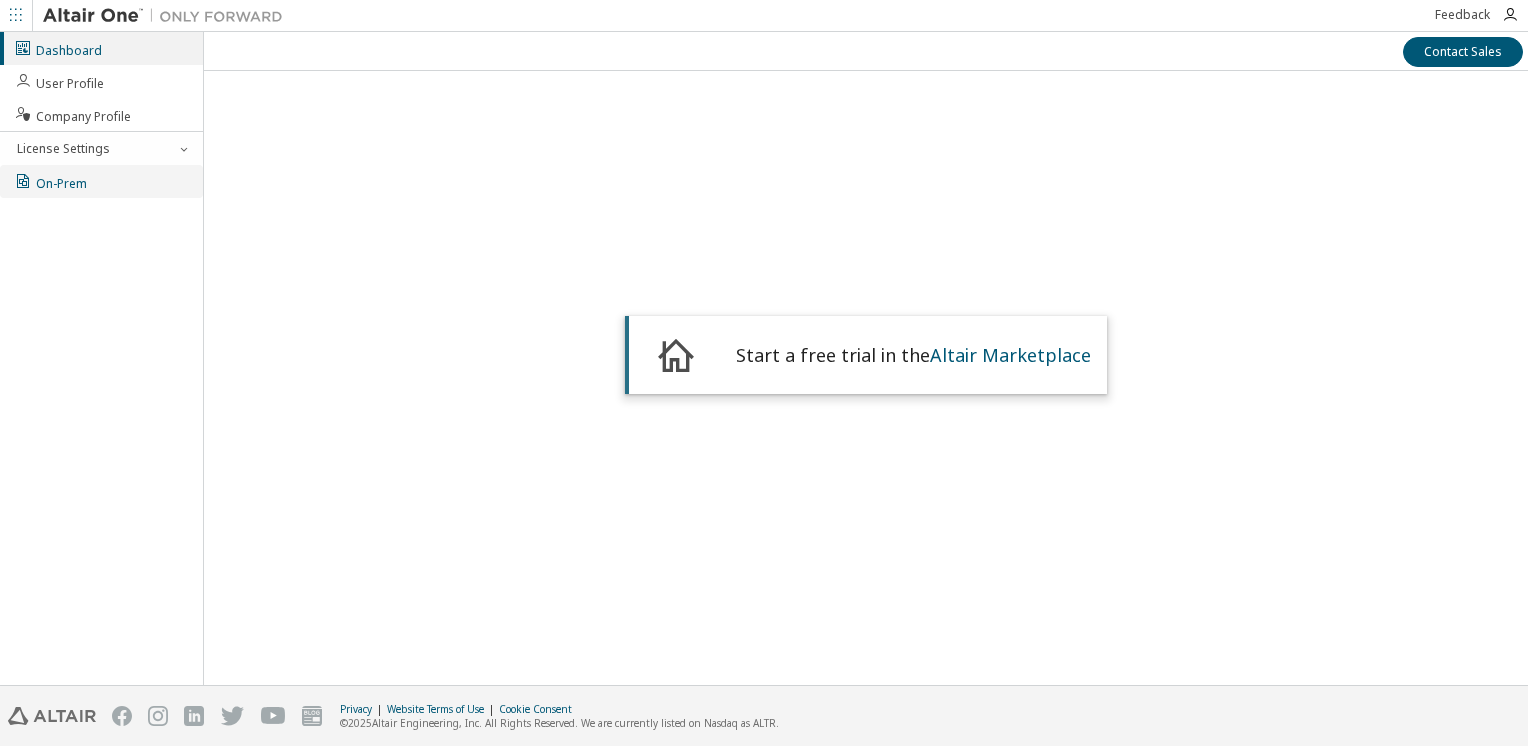 click on "On-Prem" at bounding box center [101, 181] 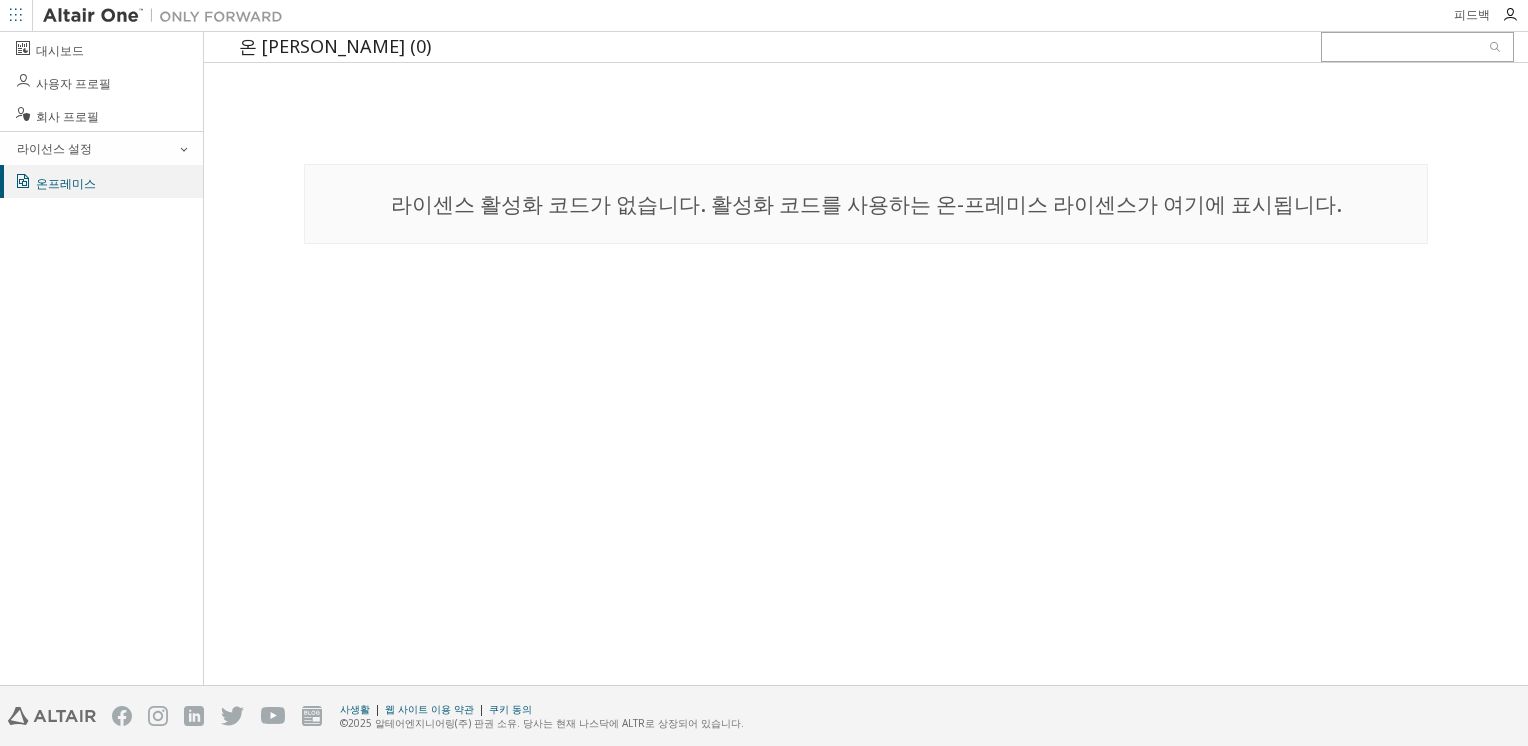 click on "라이센스 활성화 코드가 없습니다. 활성화 코드를 사용하는 온-프레미스 라이센스가 여기에 표시됩니다." at bounding box center (866, 204) 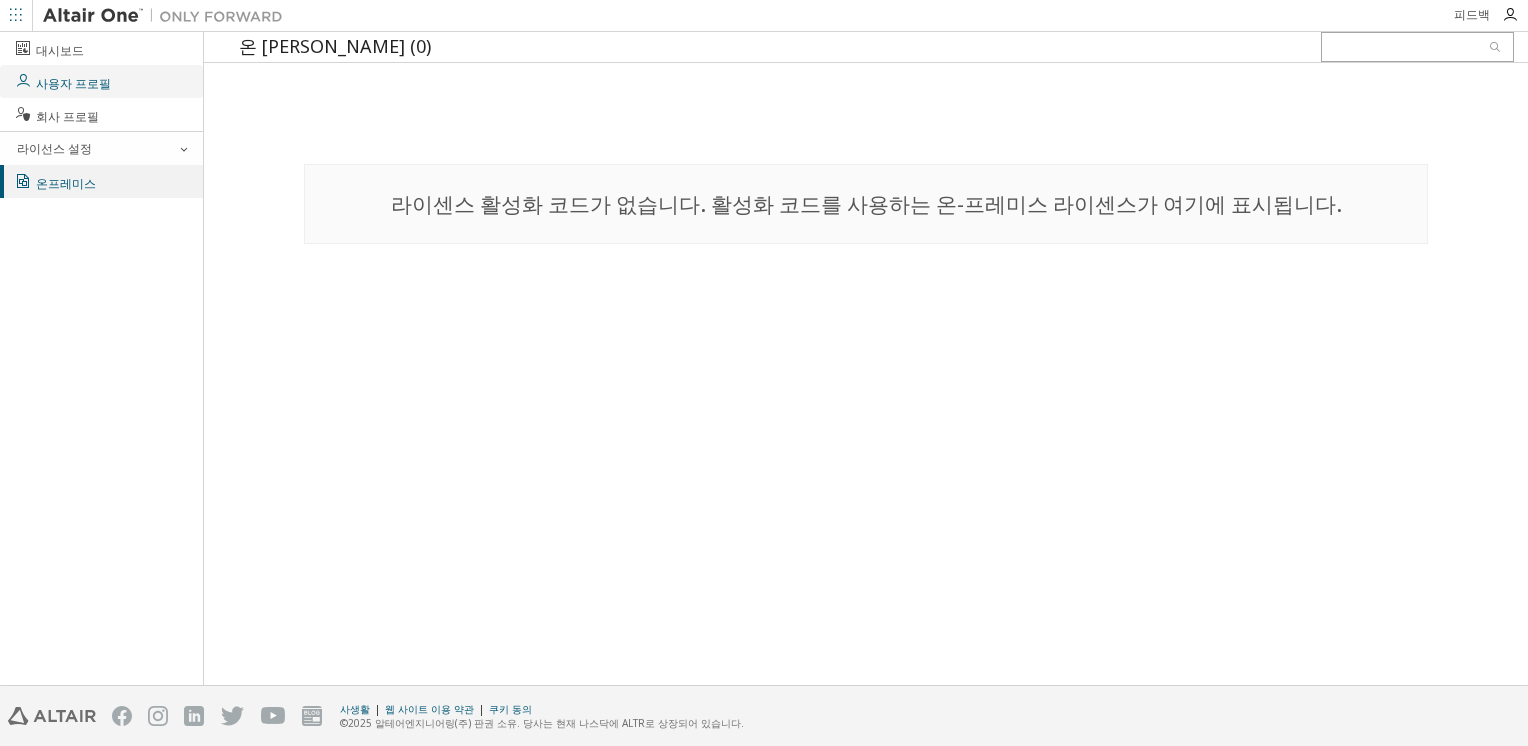 click on "사용자 프로필" at bounding box center [101, 81] 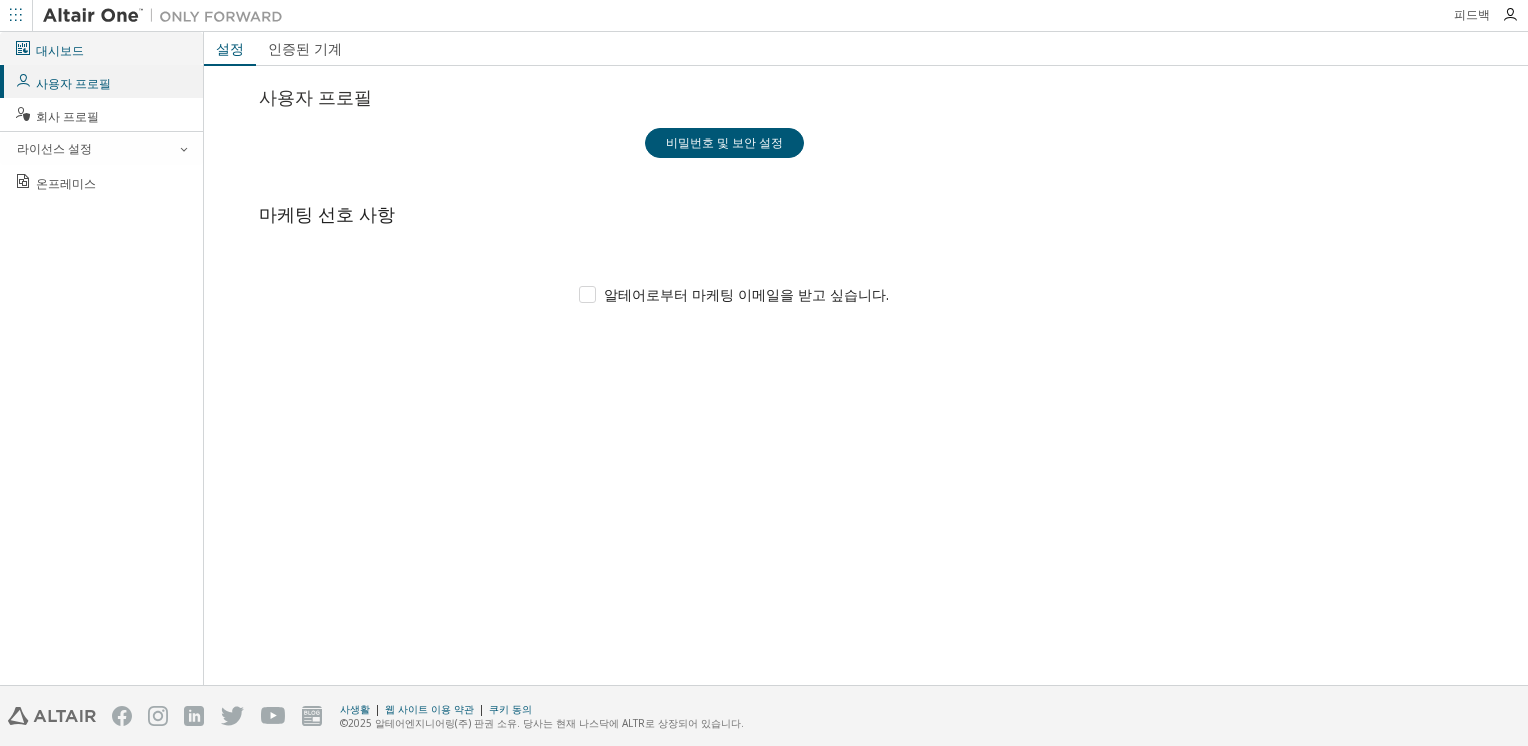 click on "대시보드" at bounding box center [49, 48] 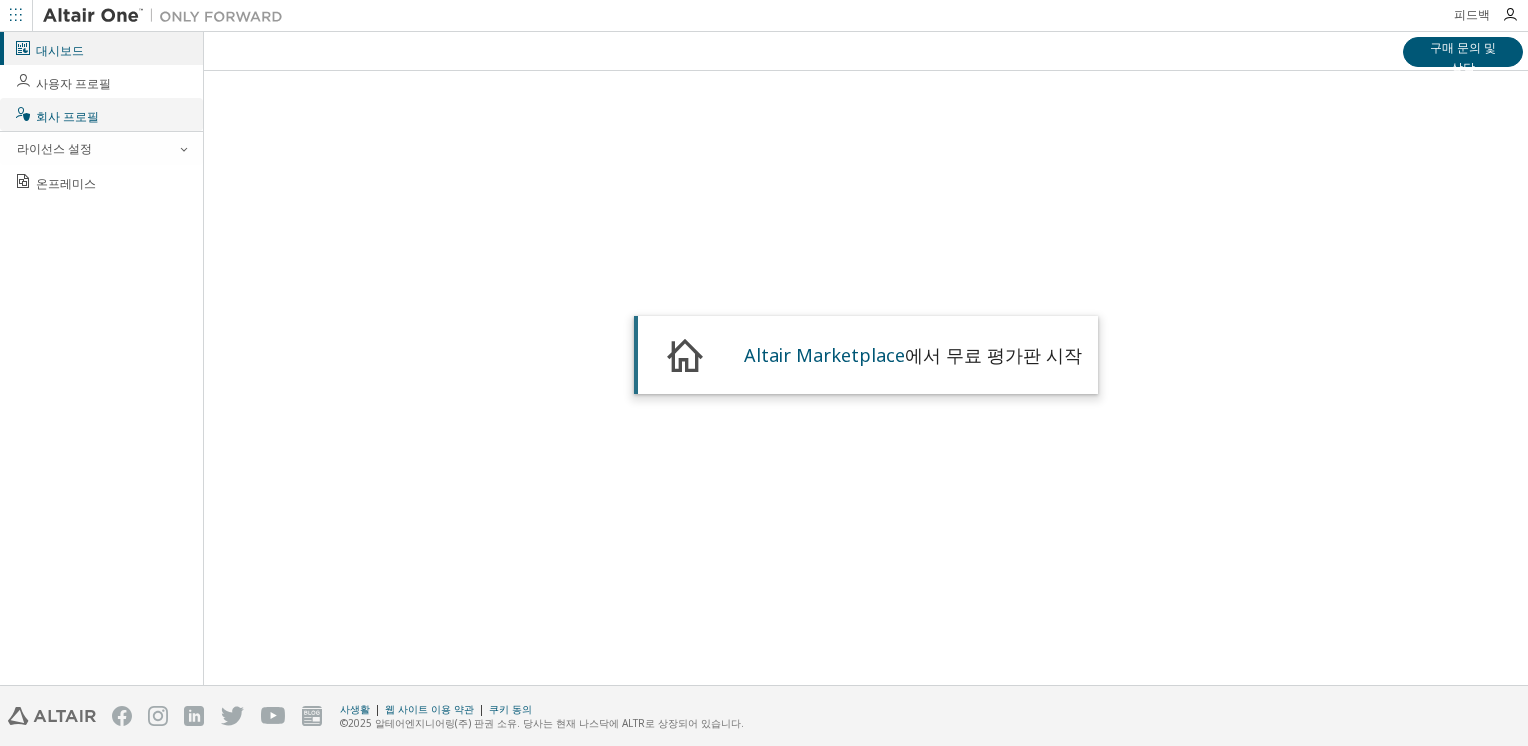 click on "회사 프로필" at bounding box center [101, 114] 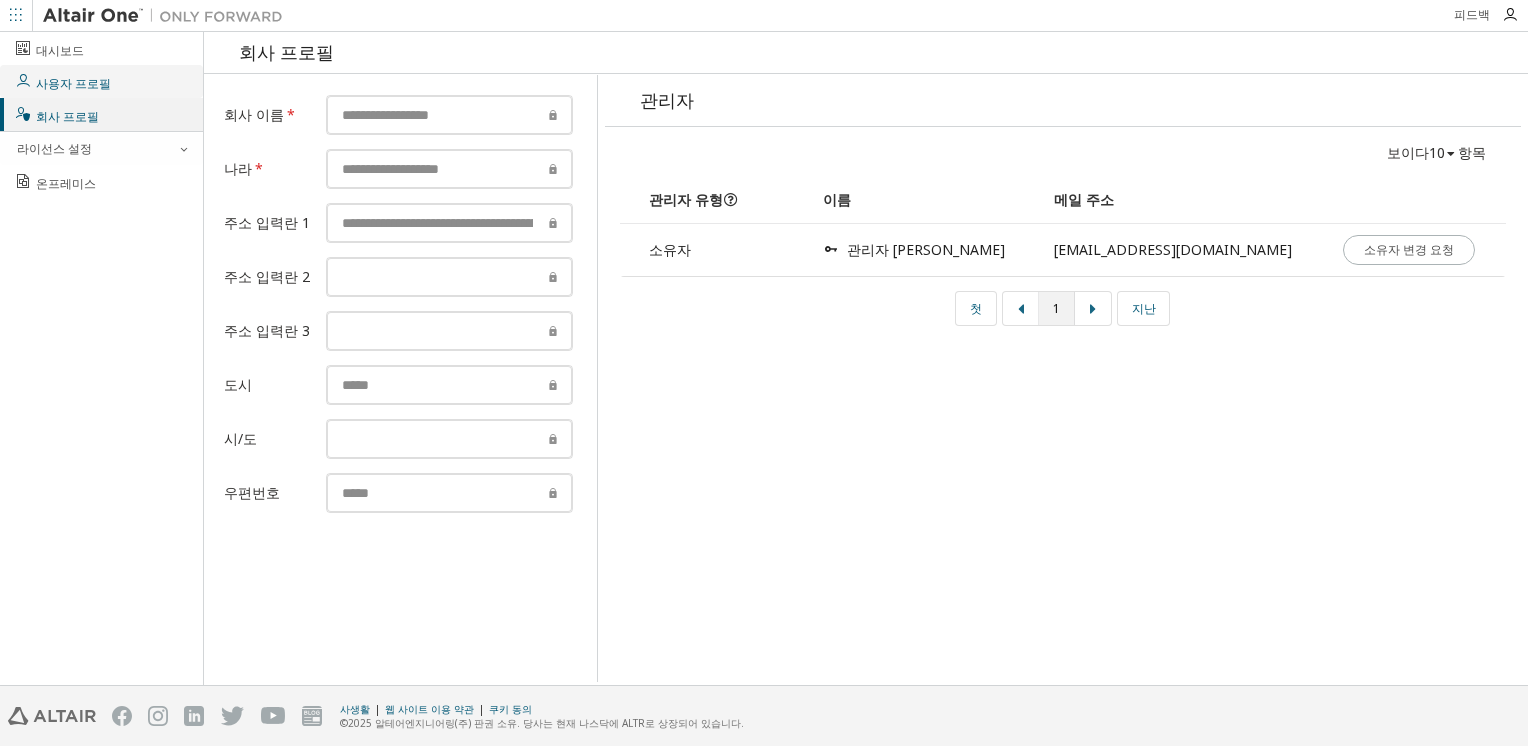click on "사용자 프로필" at bounding box center [73, 83] 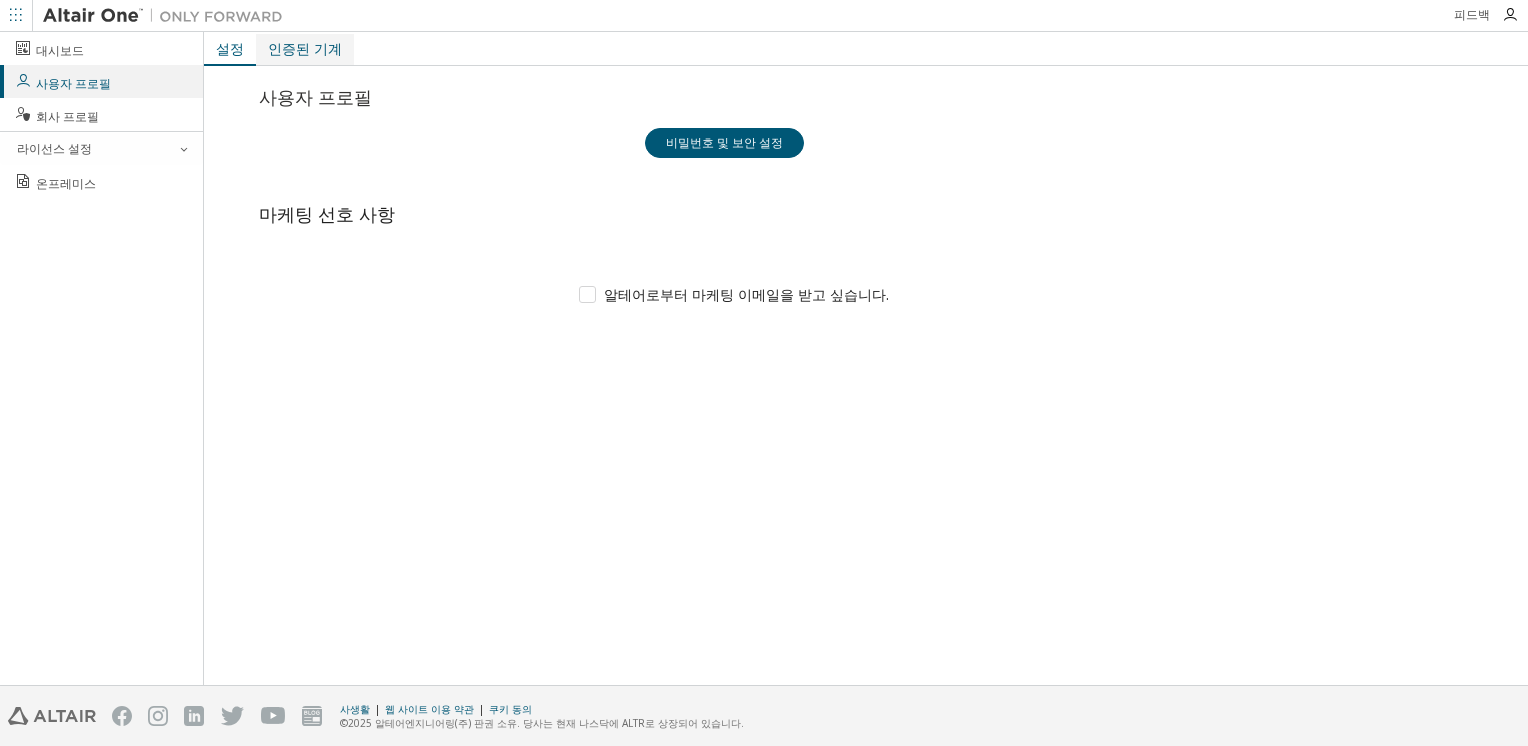 click on "인증된 기계" at bounding box center (305, 49) 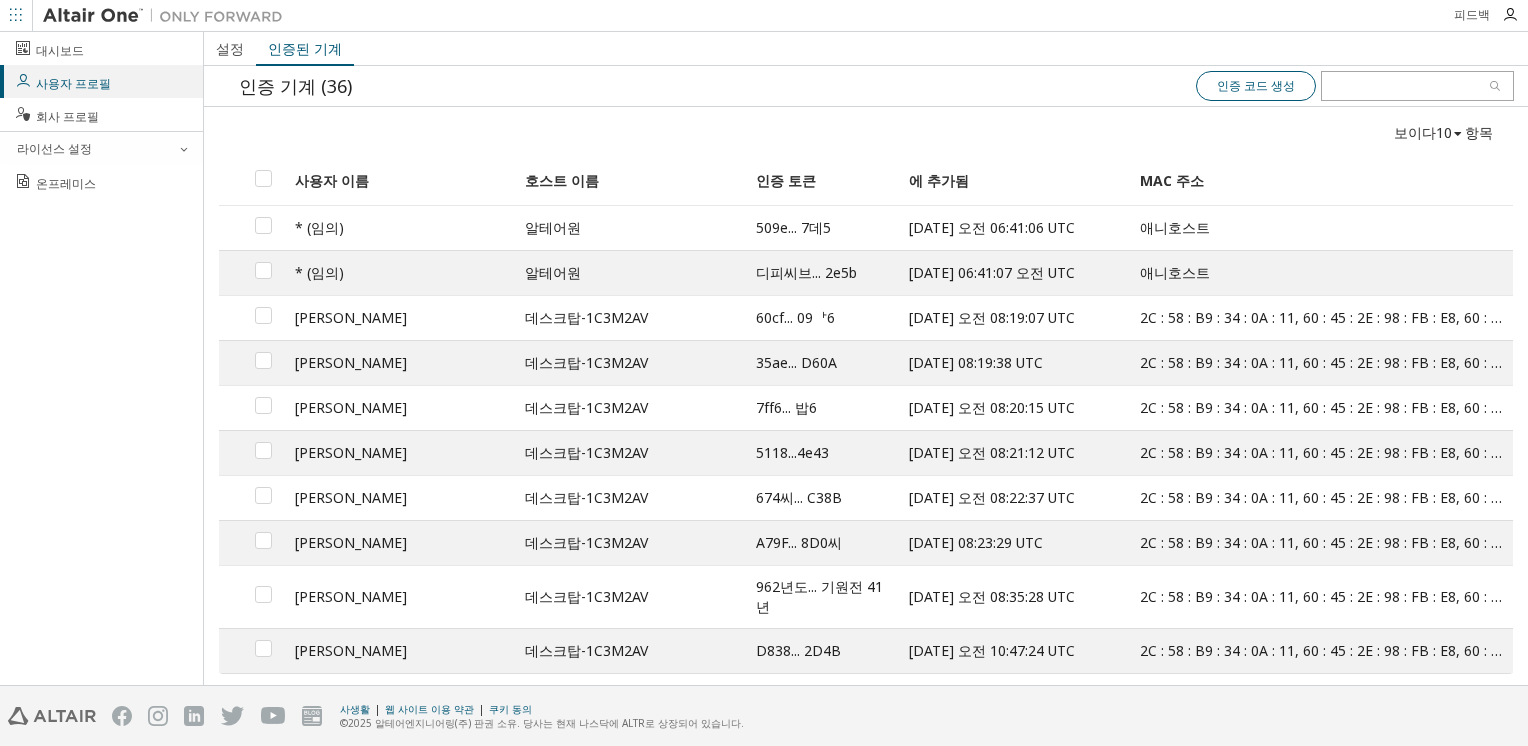 click on "인증 코드 생성" at bounding box center [1256, 86] 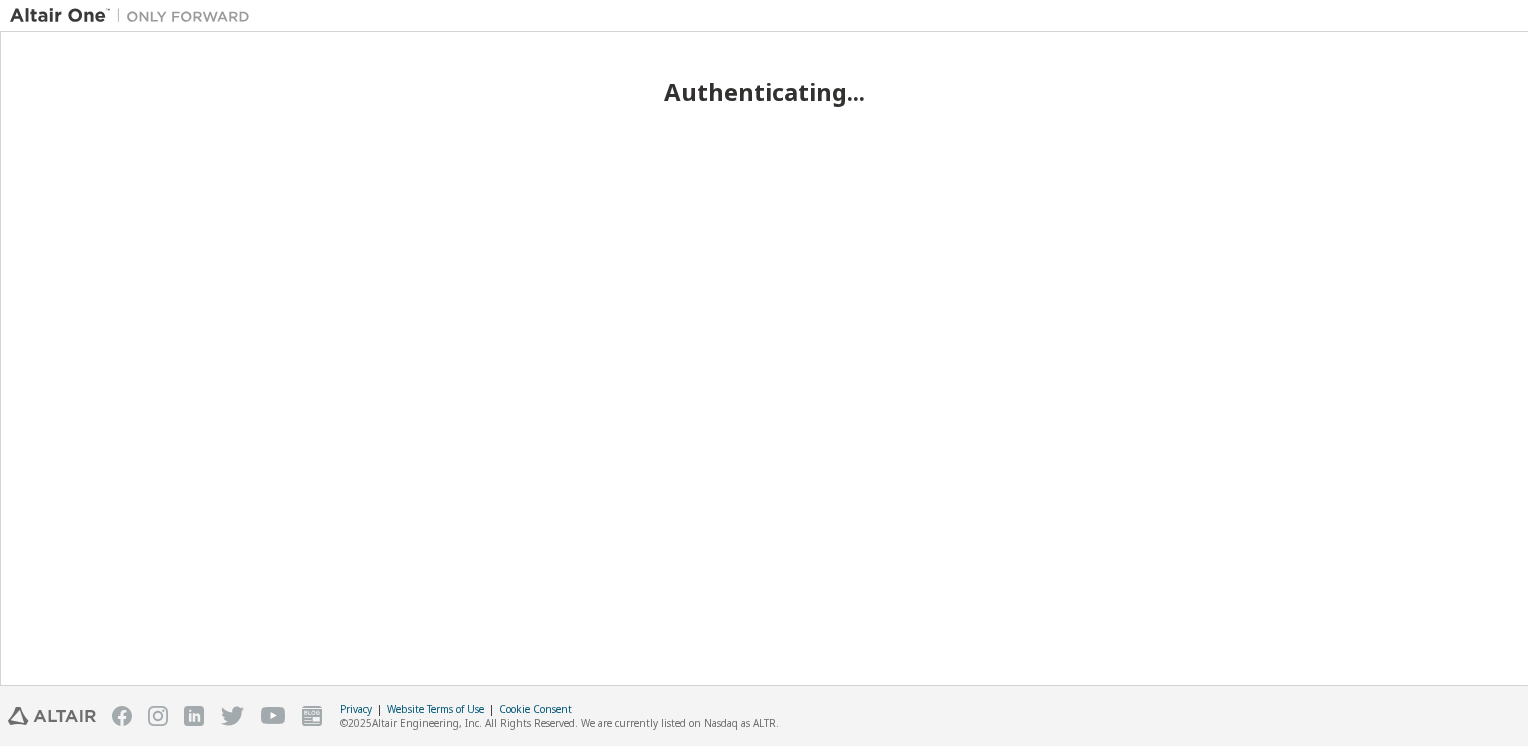scroll, scrollTop: 0, scrollLeft: 0, axis: both 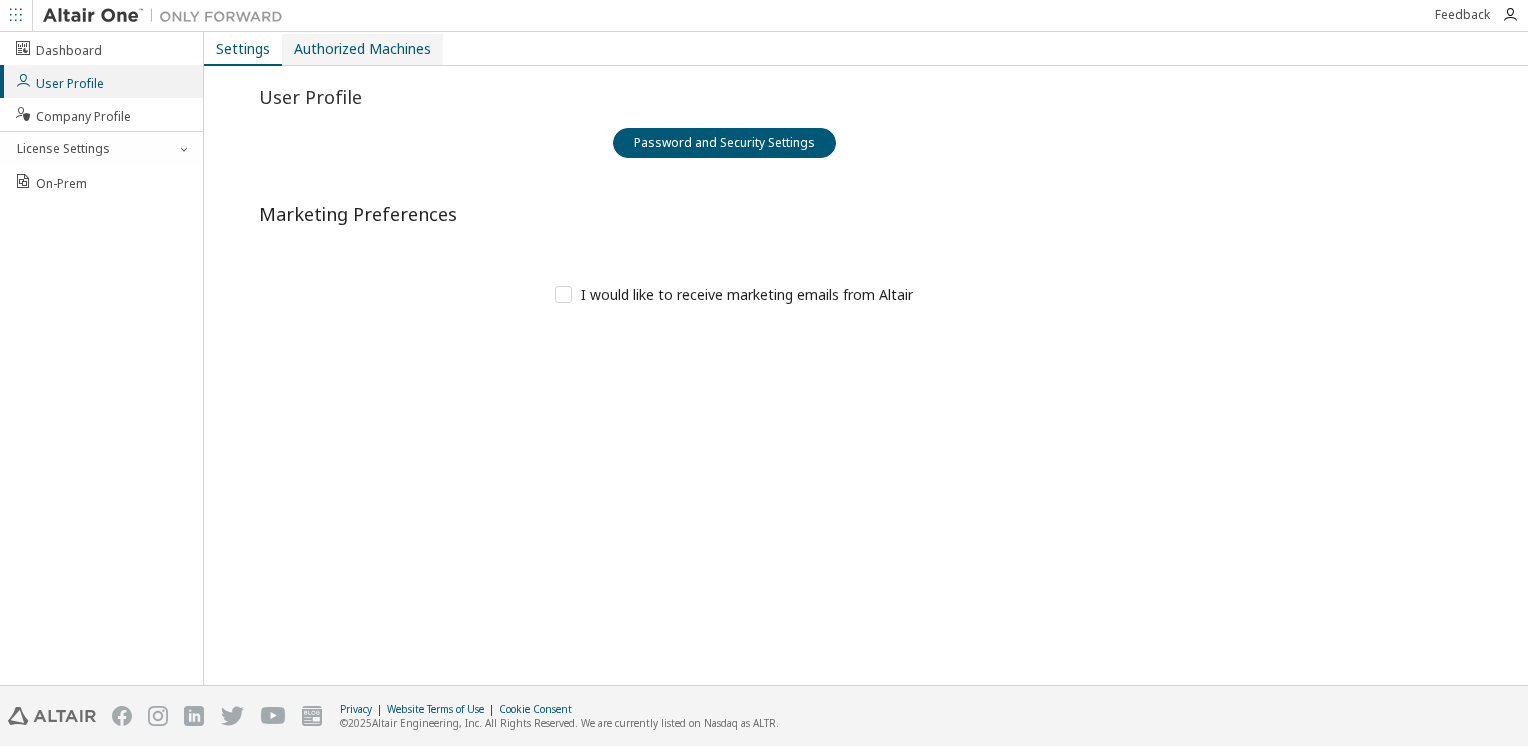 click on "Authorized Machines" at bounding box center [362, 49] 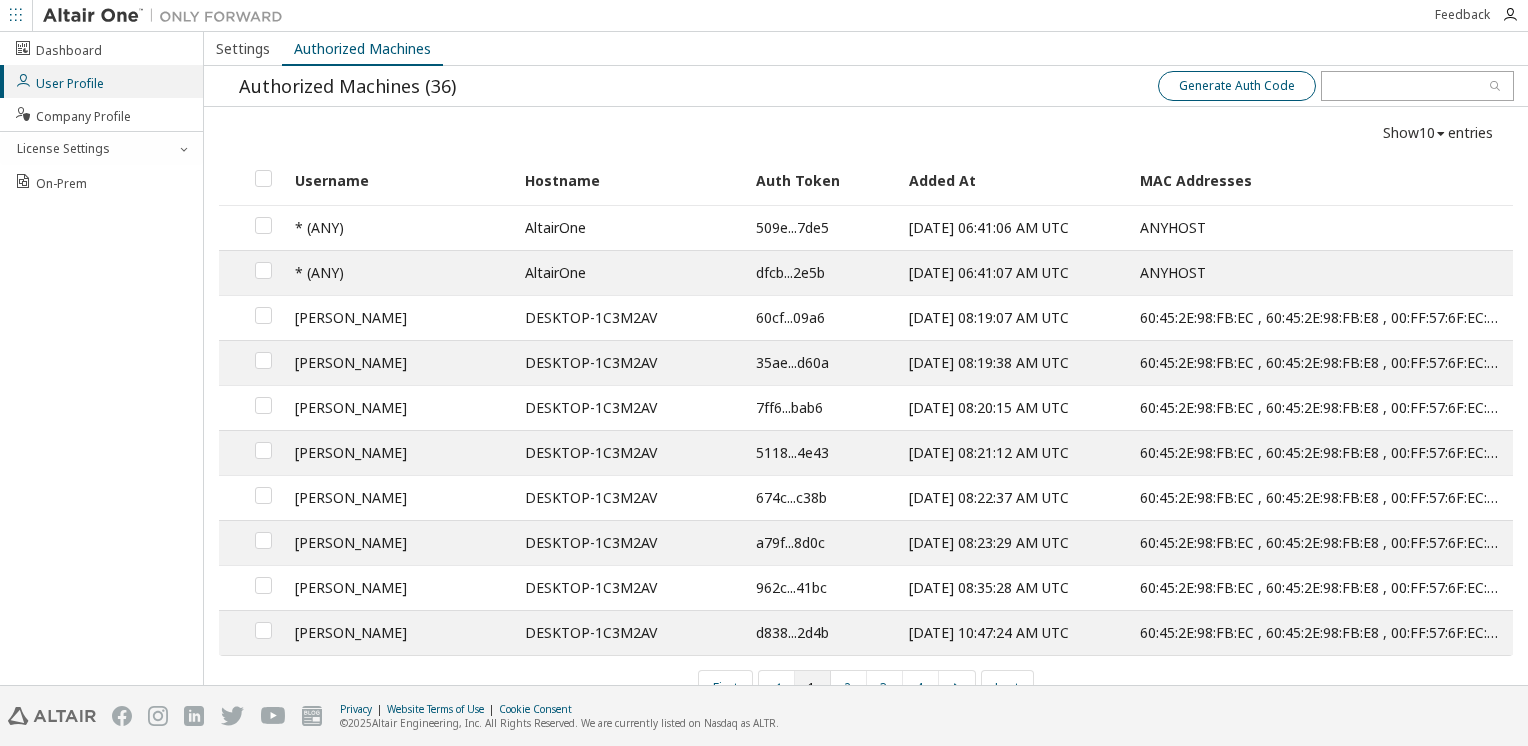 click on "Generate Auth Code" at bounding box center (1237, 86) 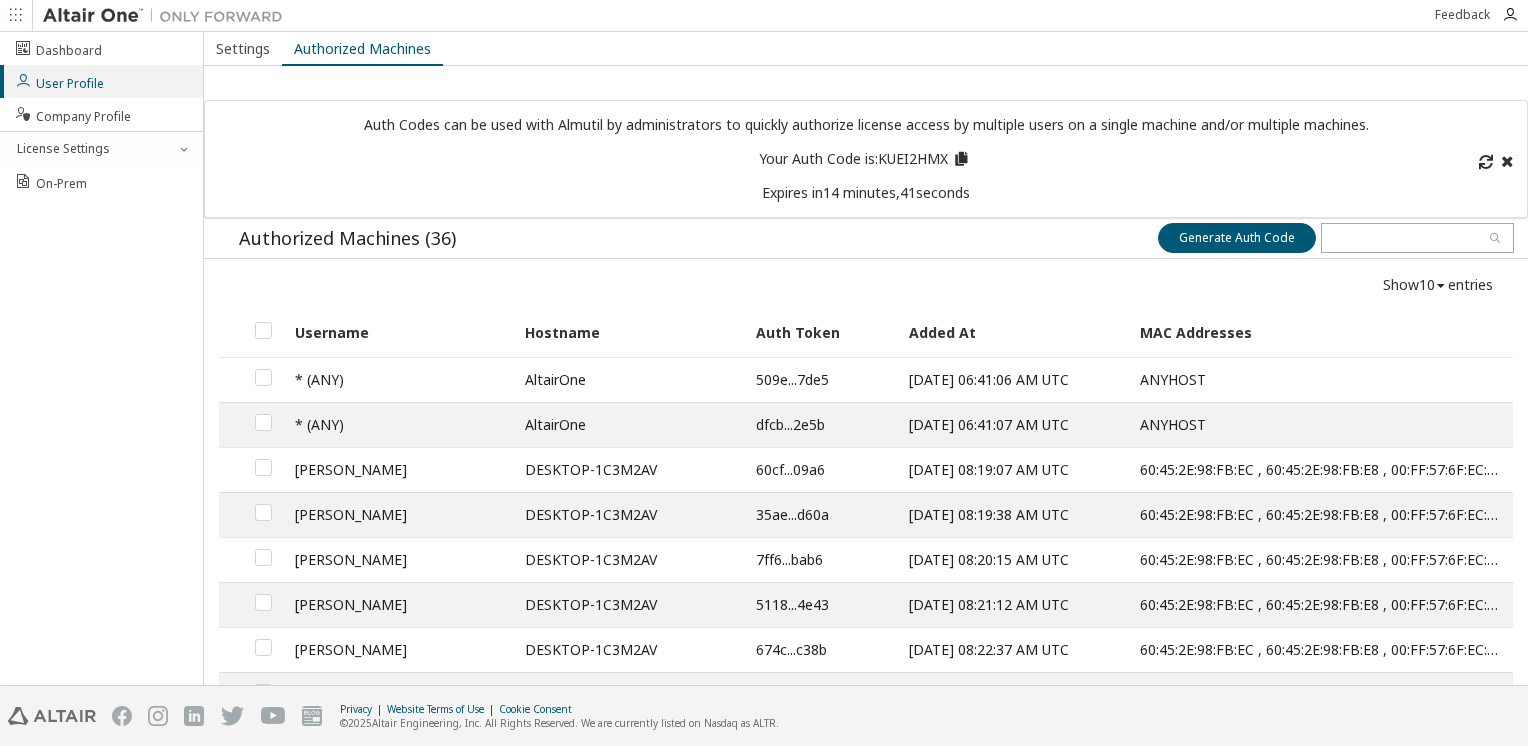 click at bounding box center (960, 156) 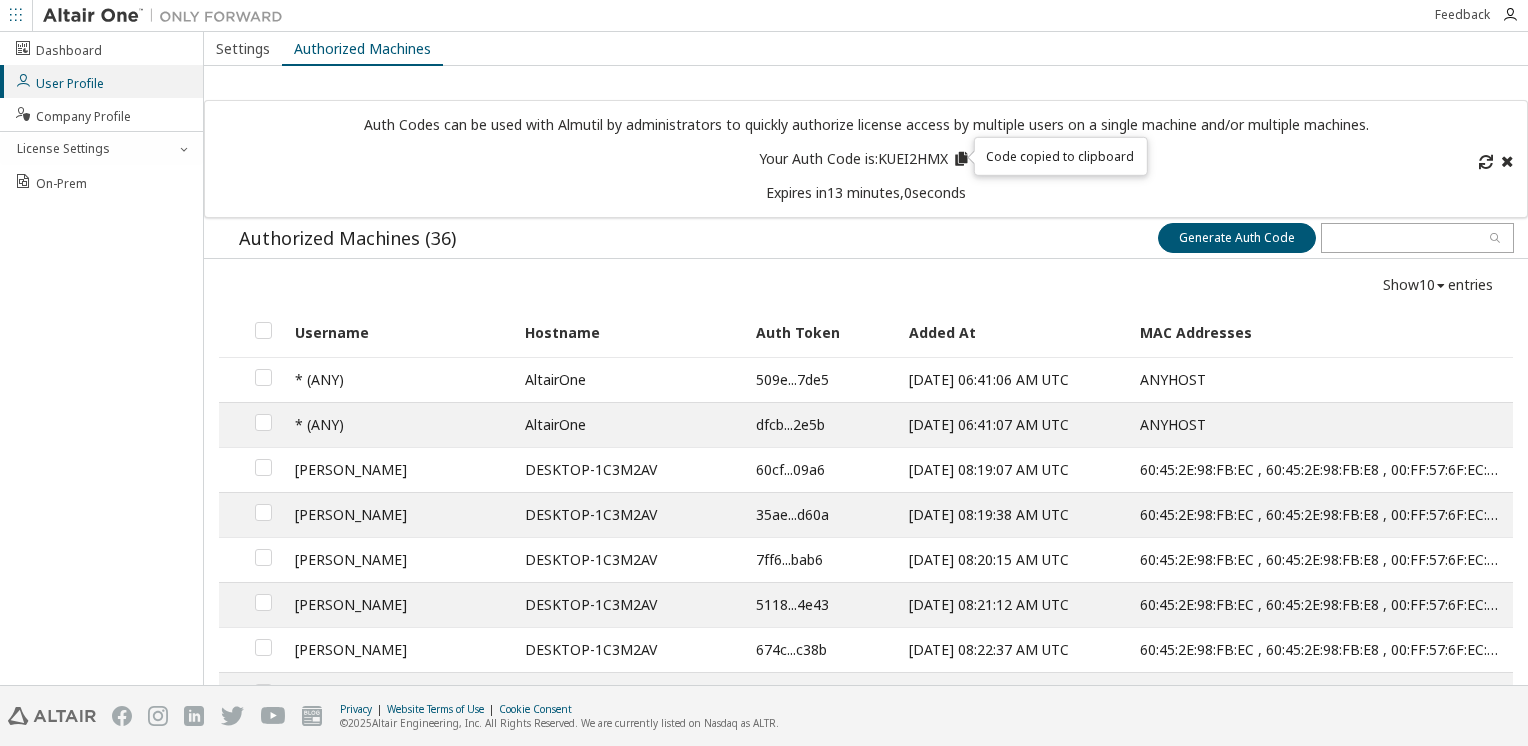 click at bounding box center (1486, 159) 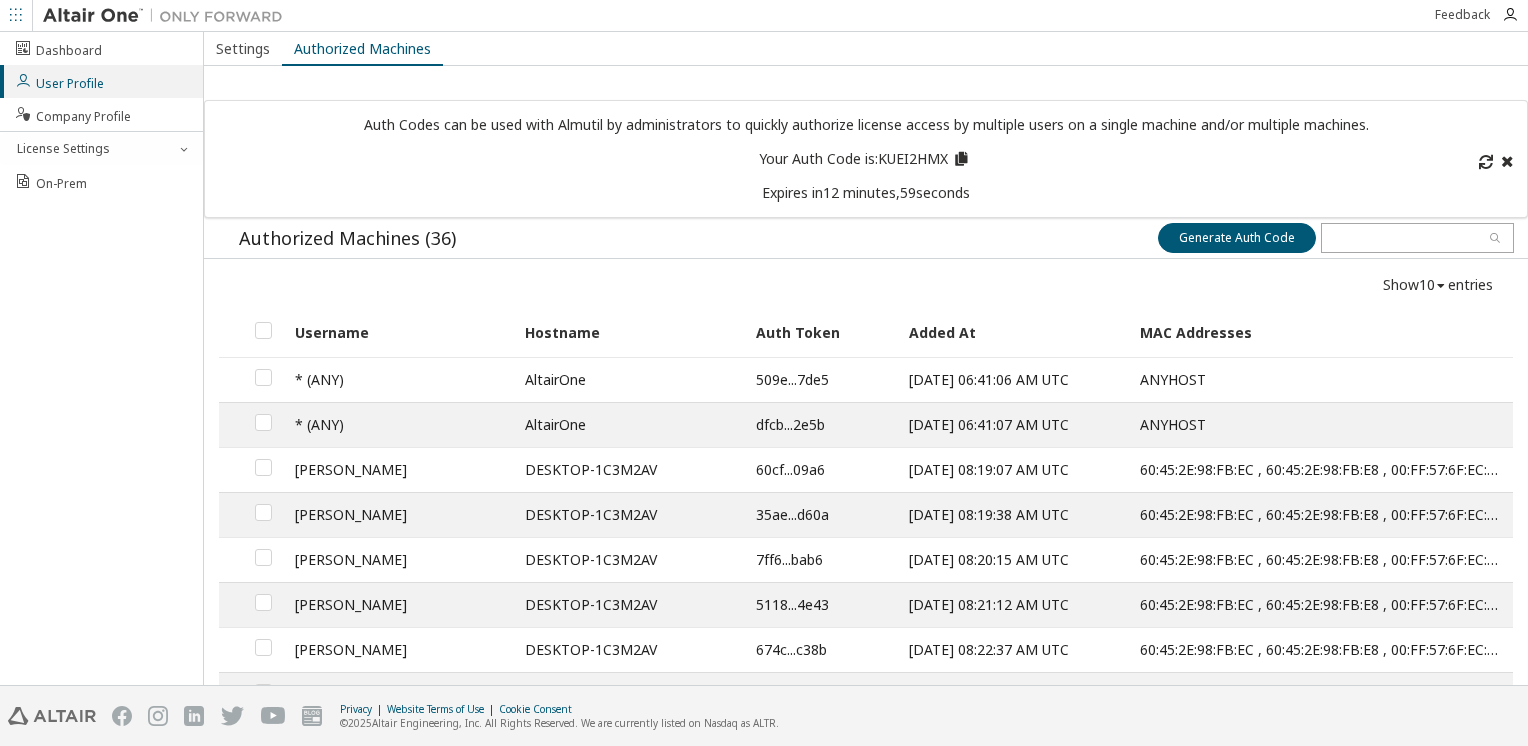 click at bounding box center (1507, 159) 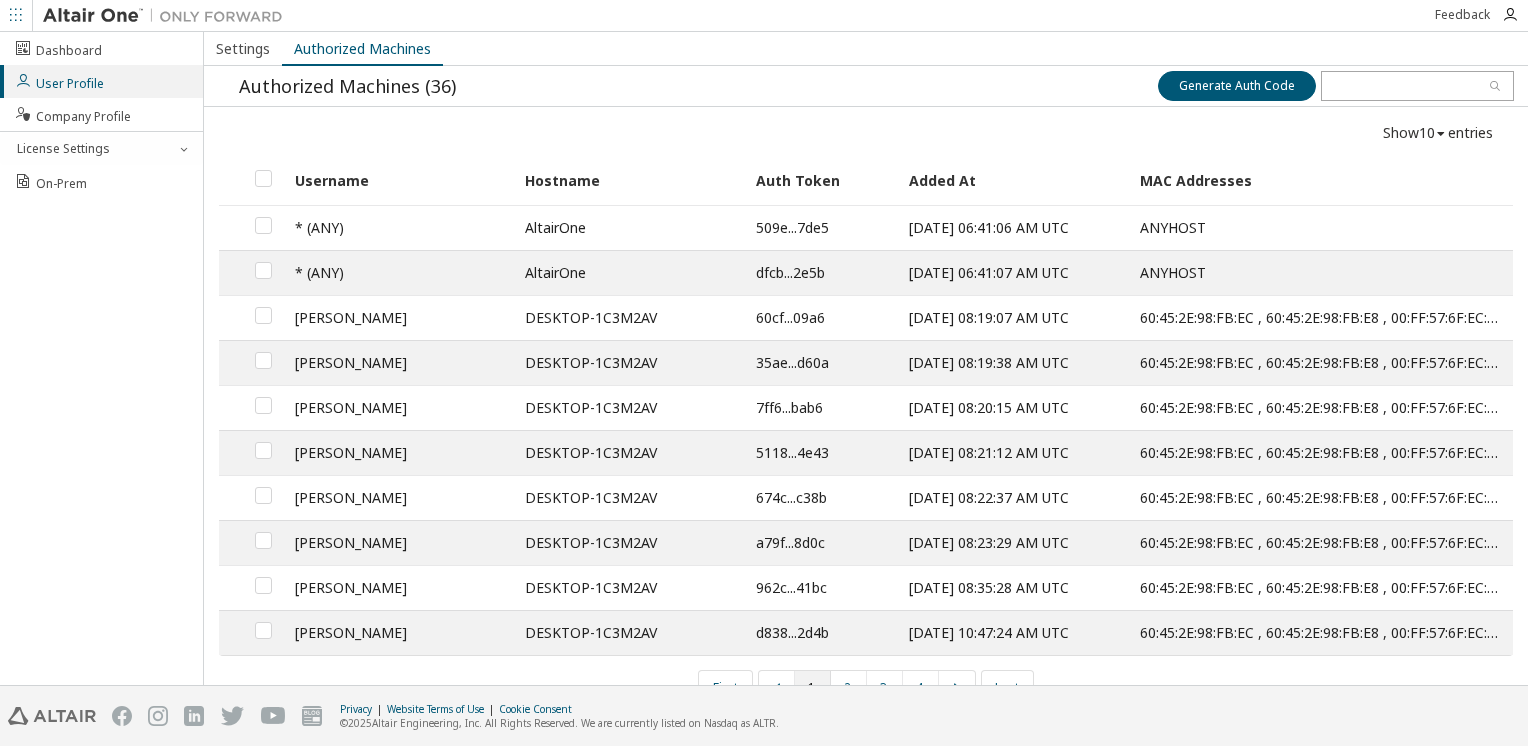 scroll, scrollTop: 0, scrollLeft: 0, axis: both 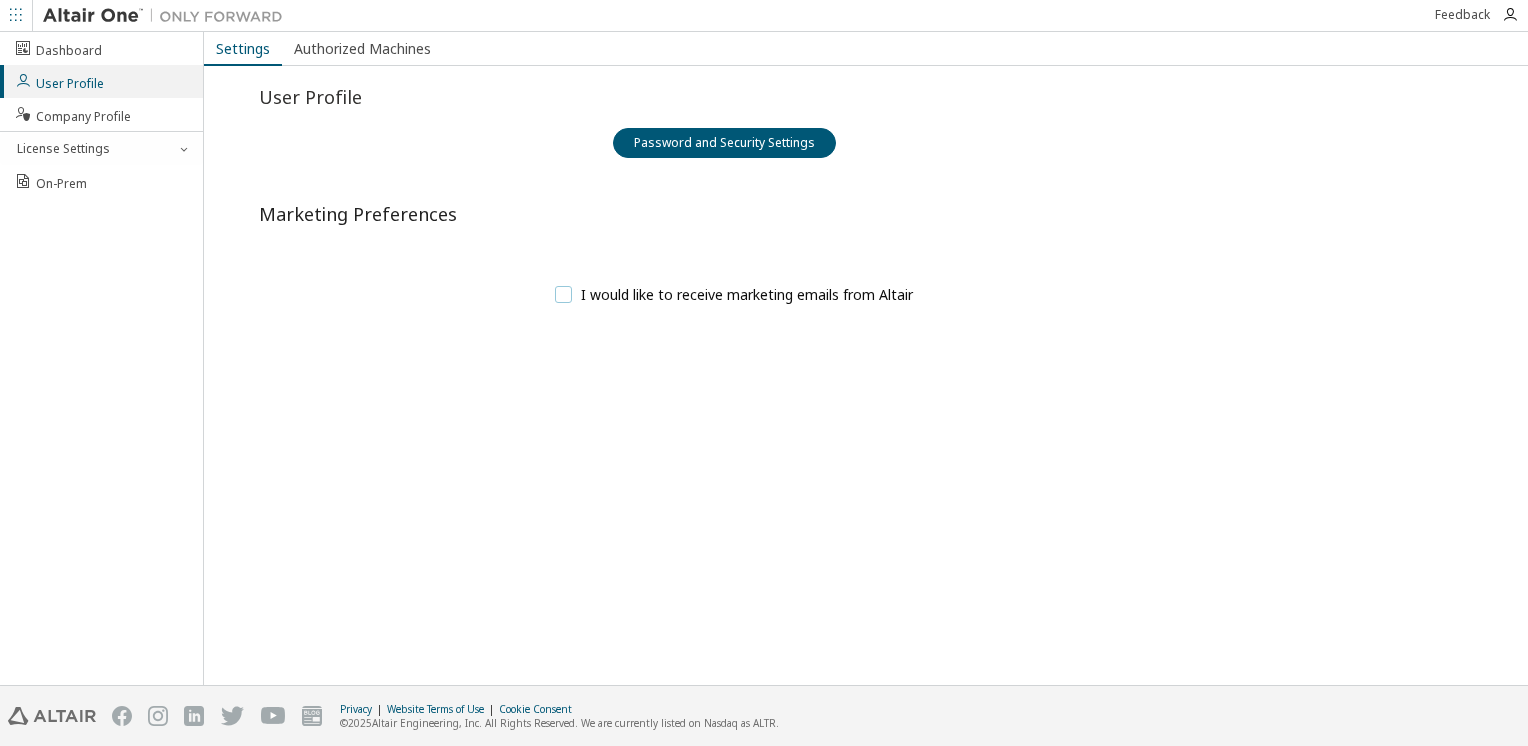click on "I would like to receive marketing emails from Altair" at bounding box center [734, 294] 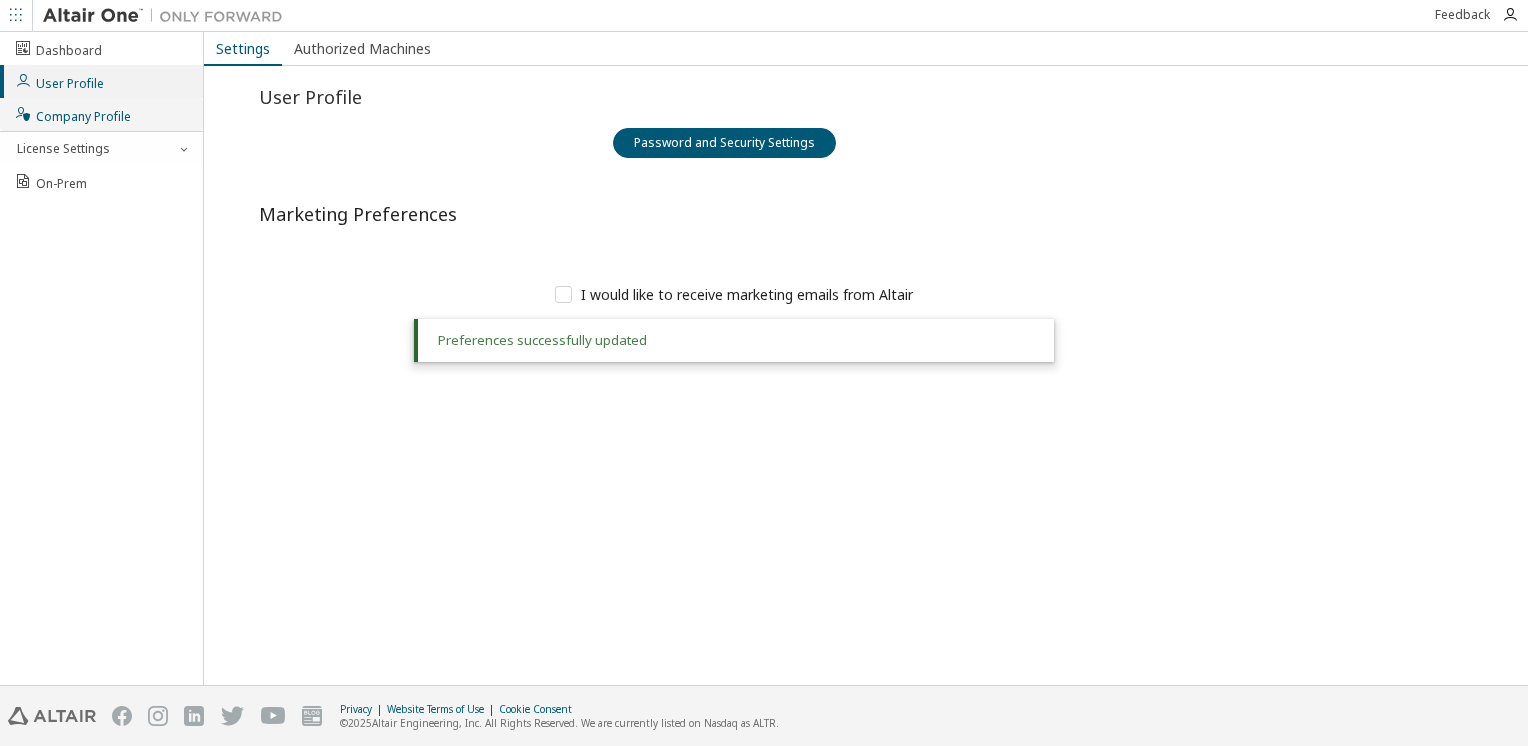 click on "Company Profile" at bounding box center [101, 114] 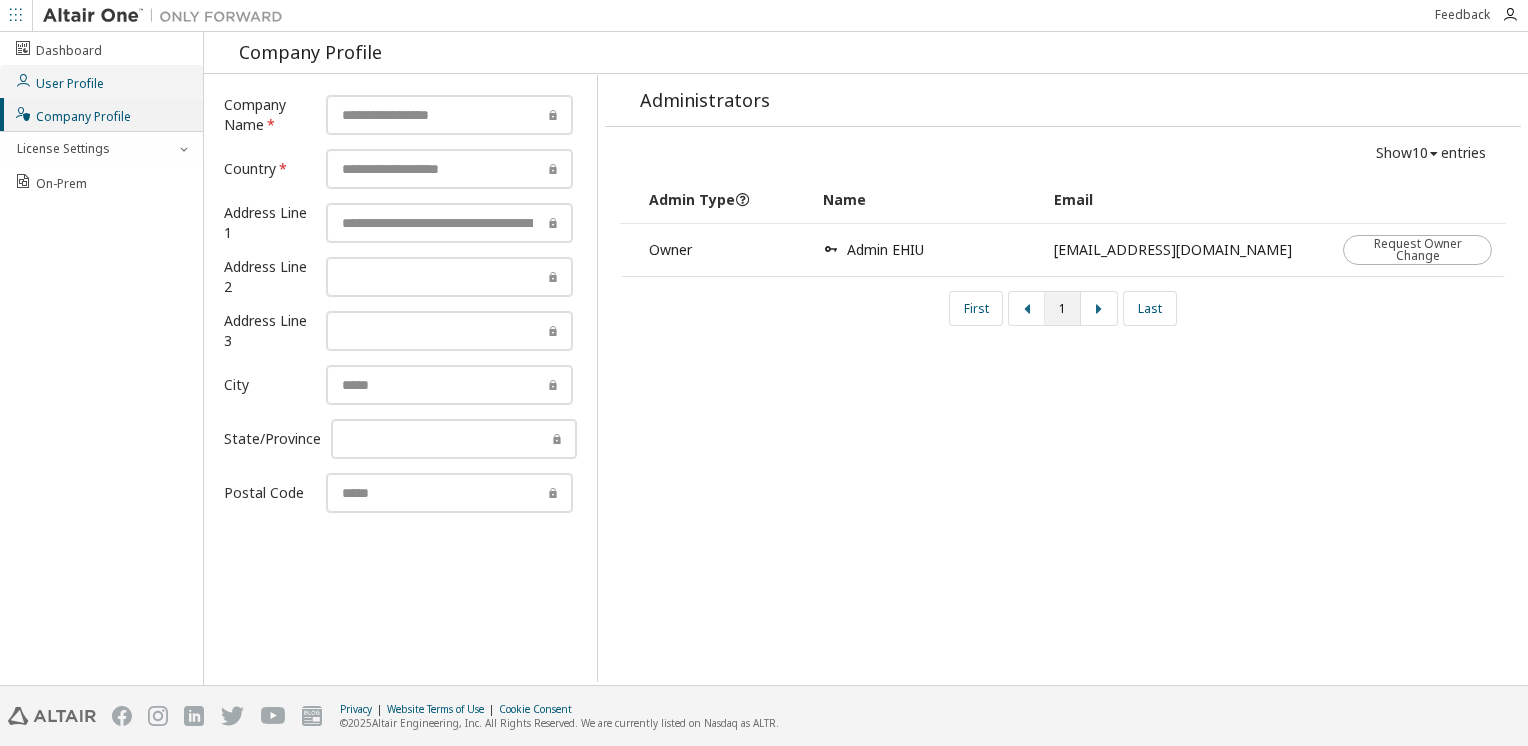 click on "User Profile" at bounding box center [101, 81] 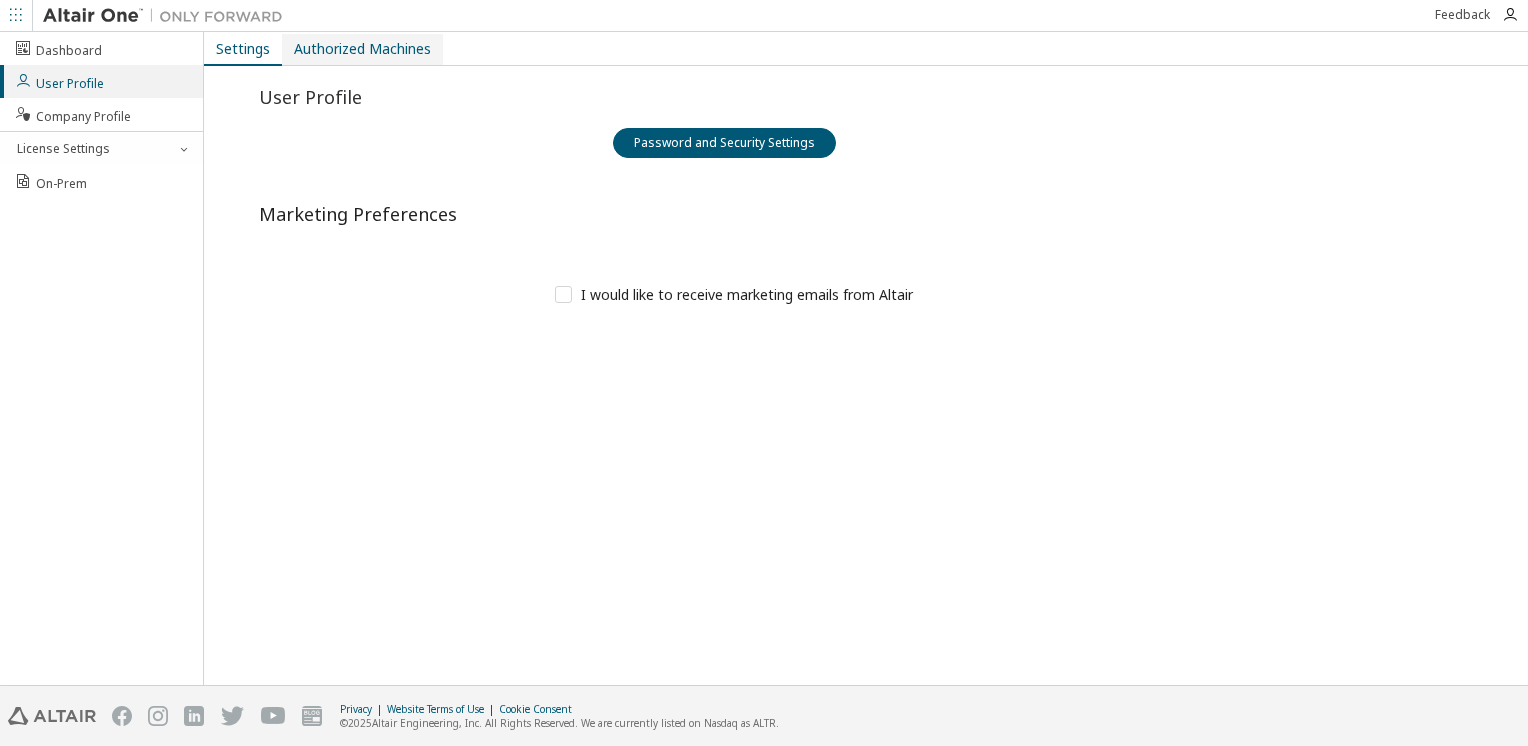 click on "Authorized Machines" at bounding box center [362, 49] 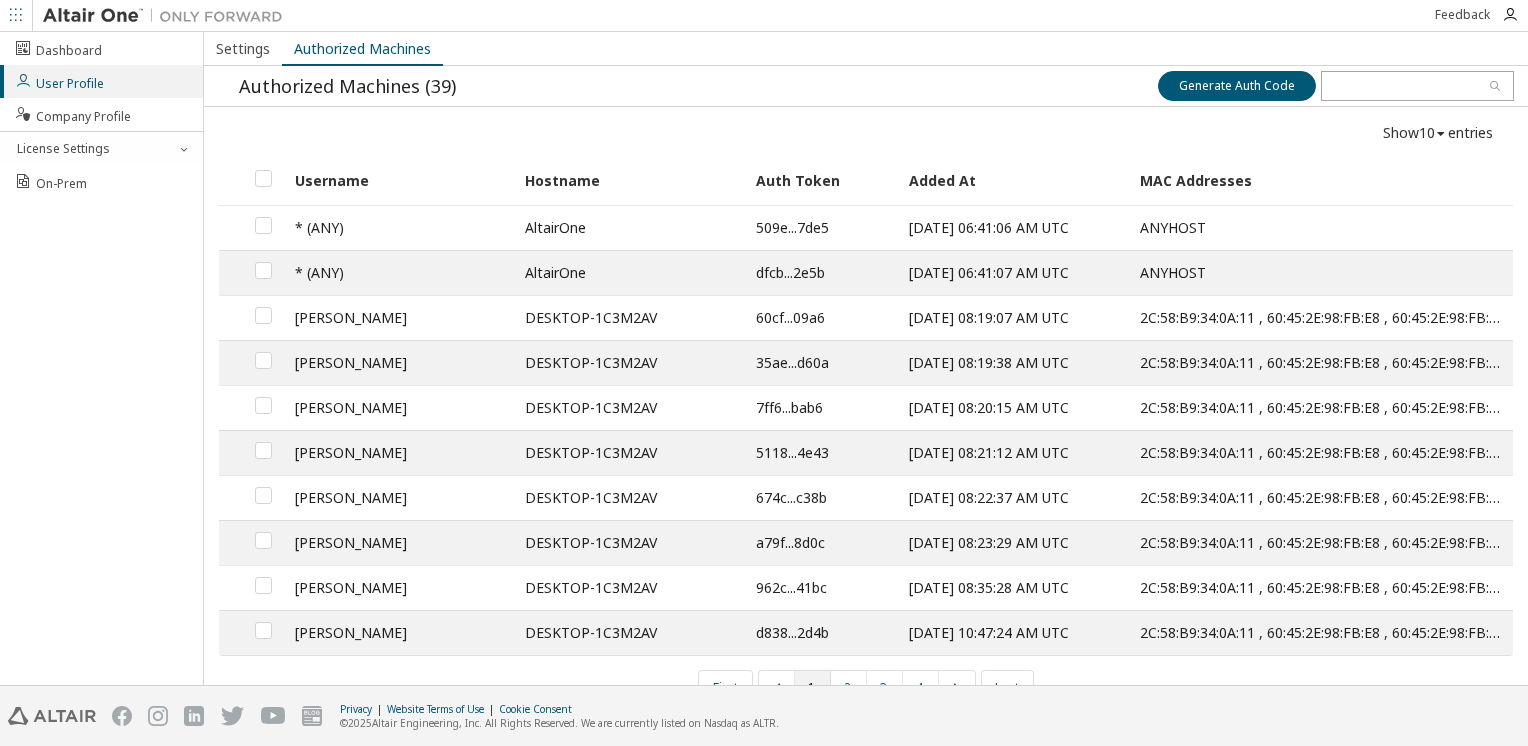 scroll, scrollTop: 29, scrollLeft: 0, axis: vertical 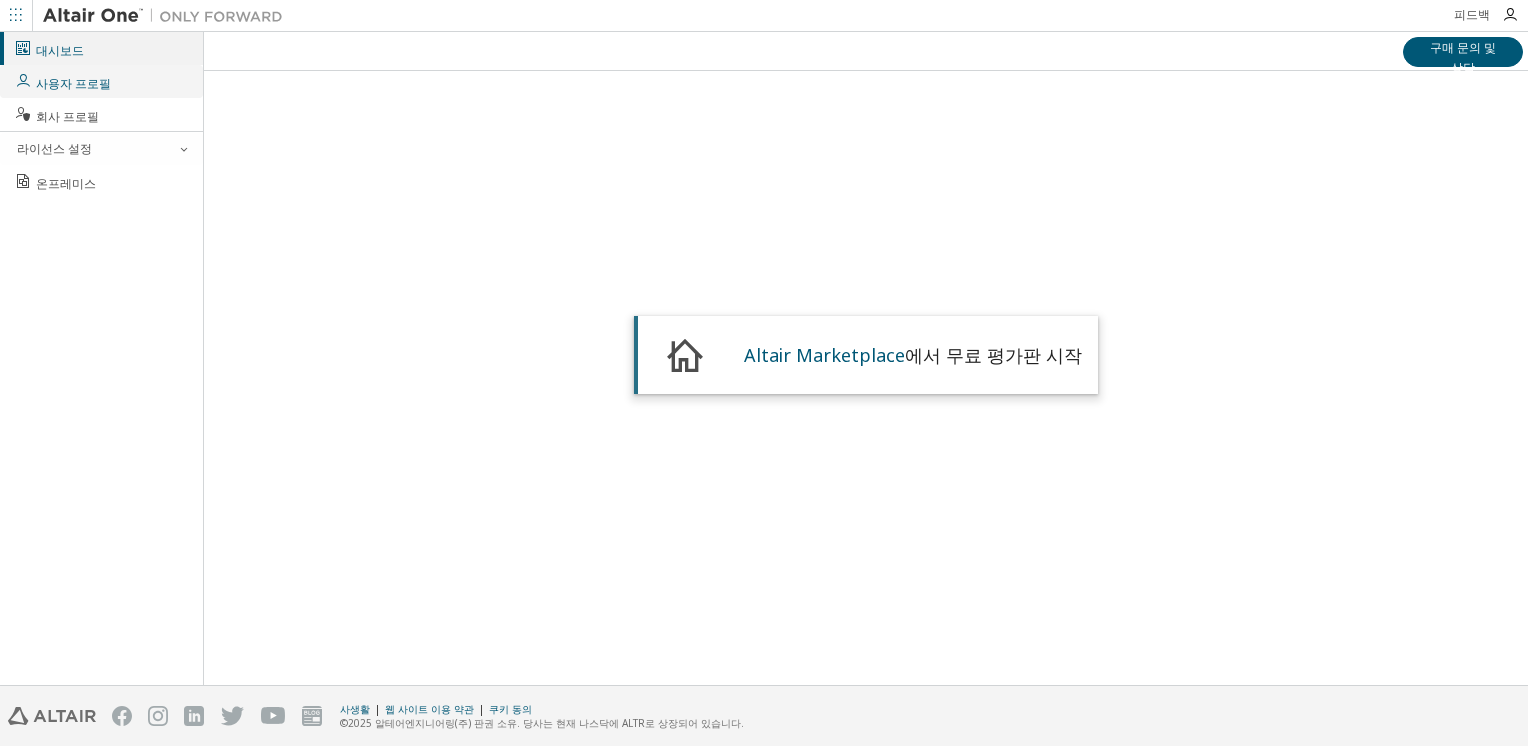 click on "사용자 프로필" at bounding box center (101, 81) 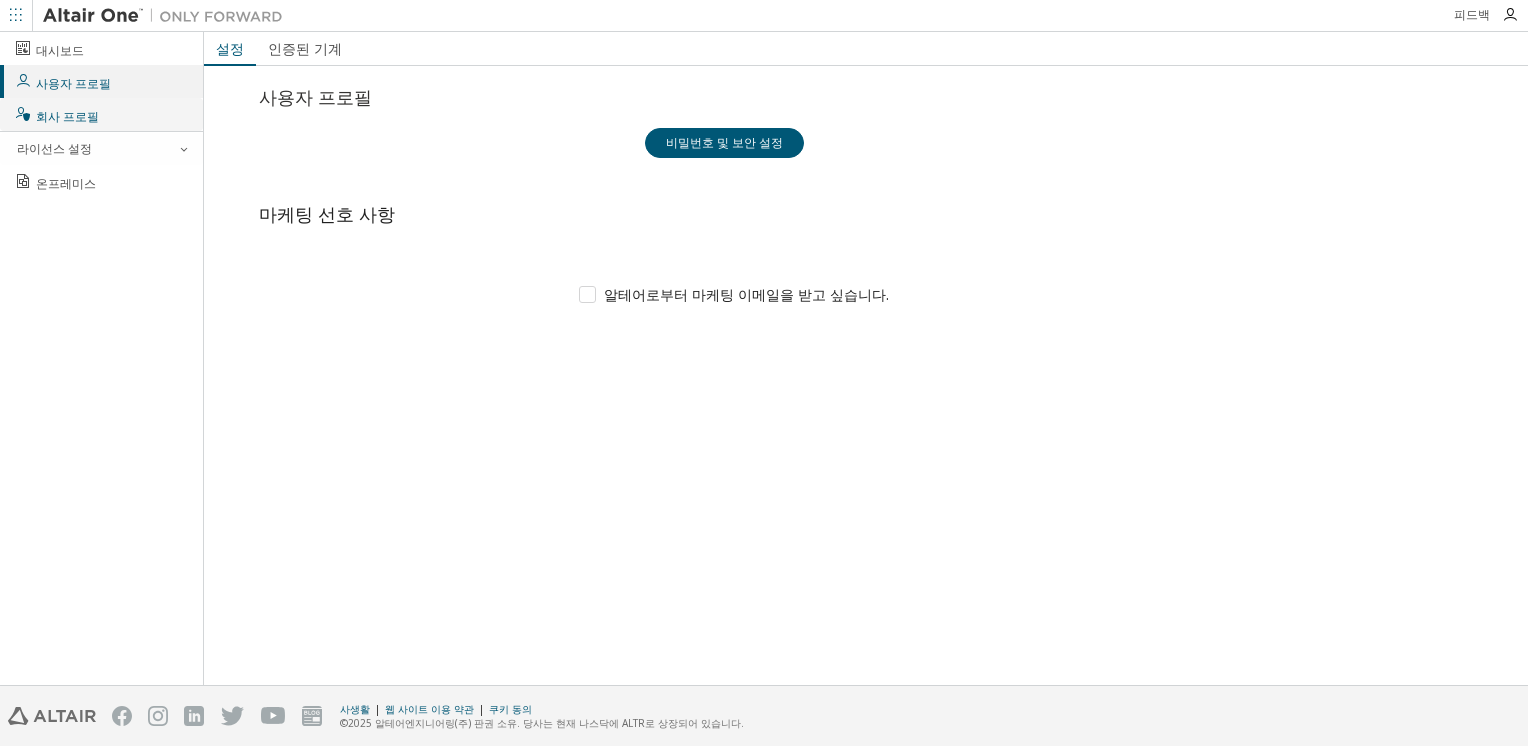 click on "회사 프로필" at bounding box center (101, 114) 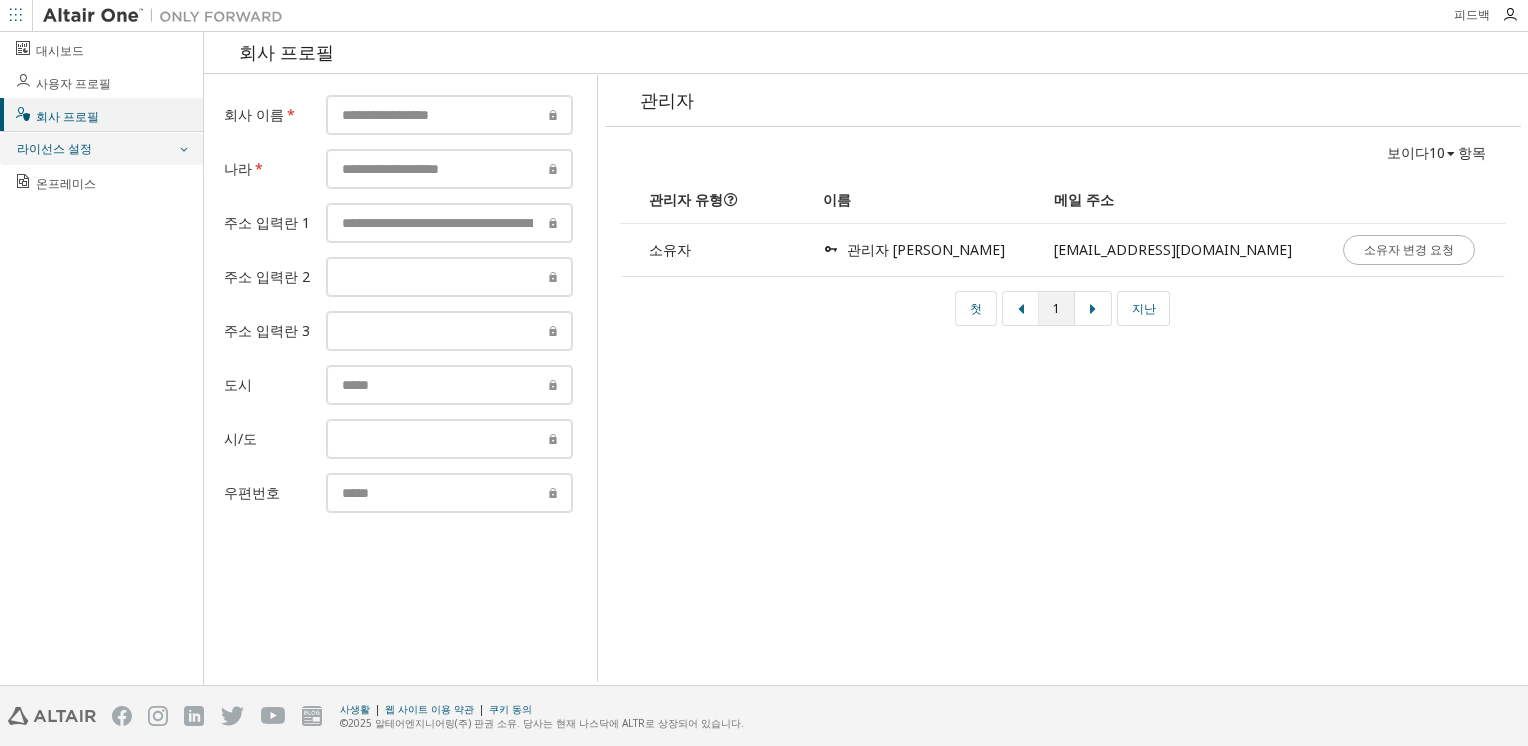 click on "라이선스 설정" at bounding box center [101, 149] 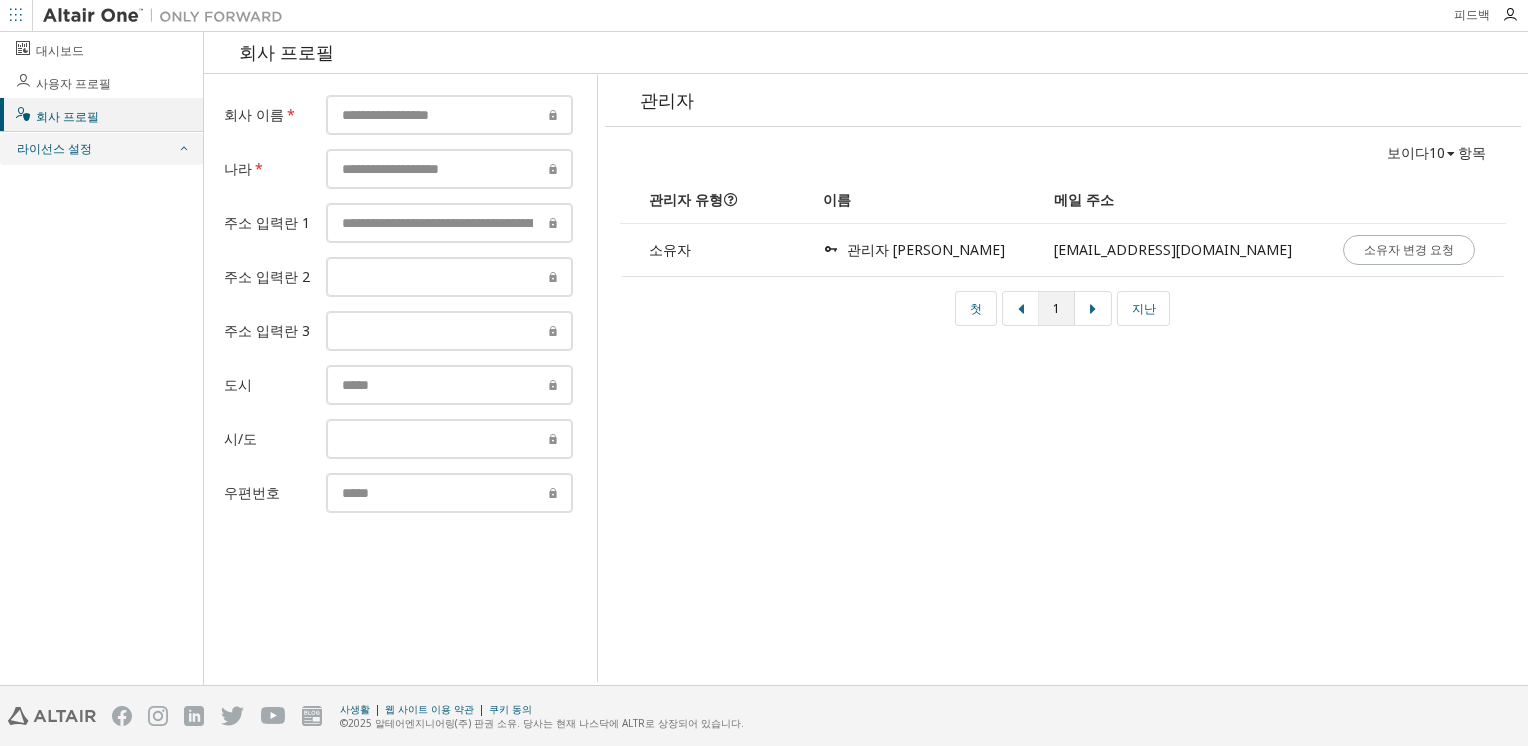 click on "라이선스 설정" at bounding box center [101, 149] 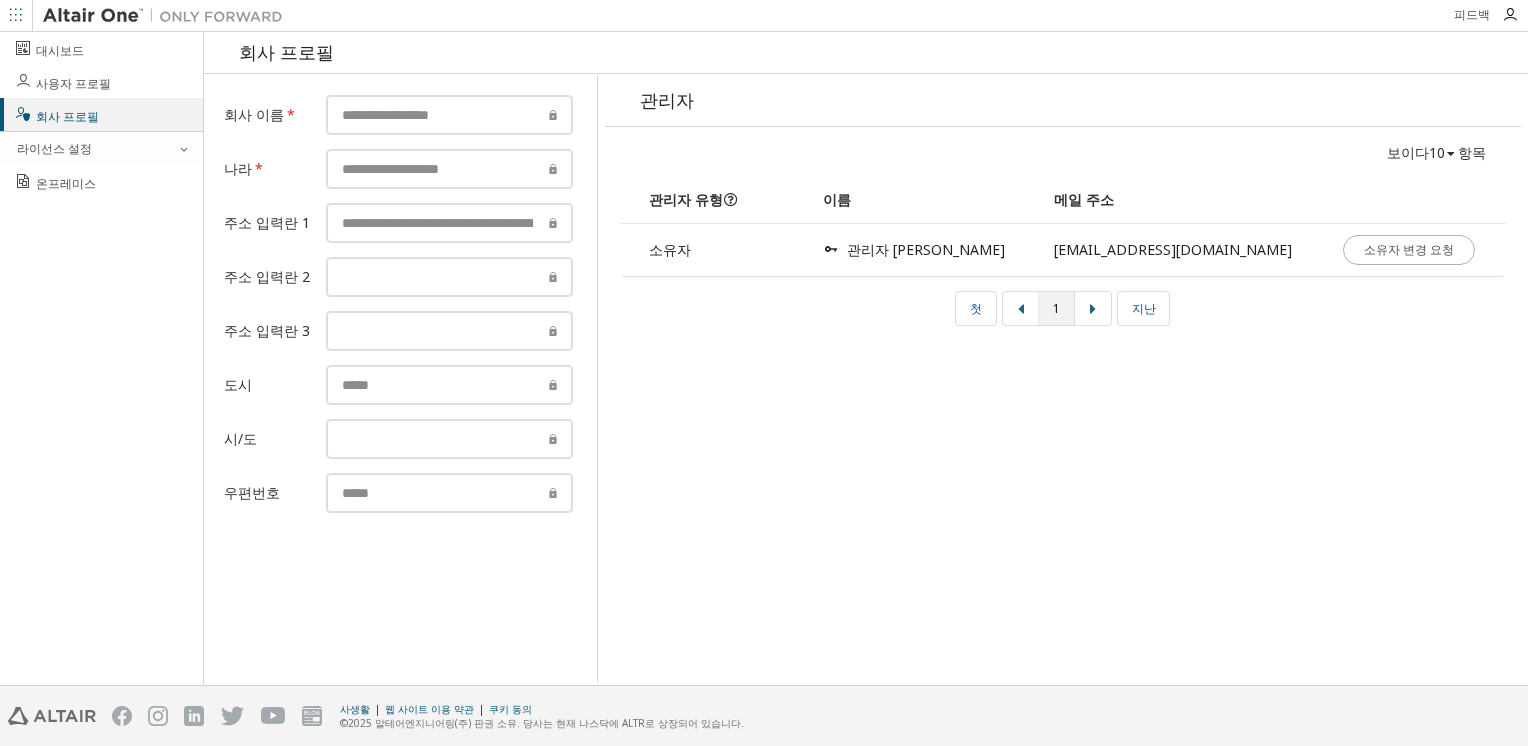 click on "[EMAIL_ADDRESS][DOMAIN_NAME]" at bounding box center (1187, 250) 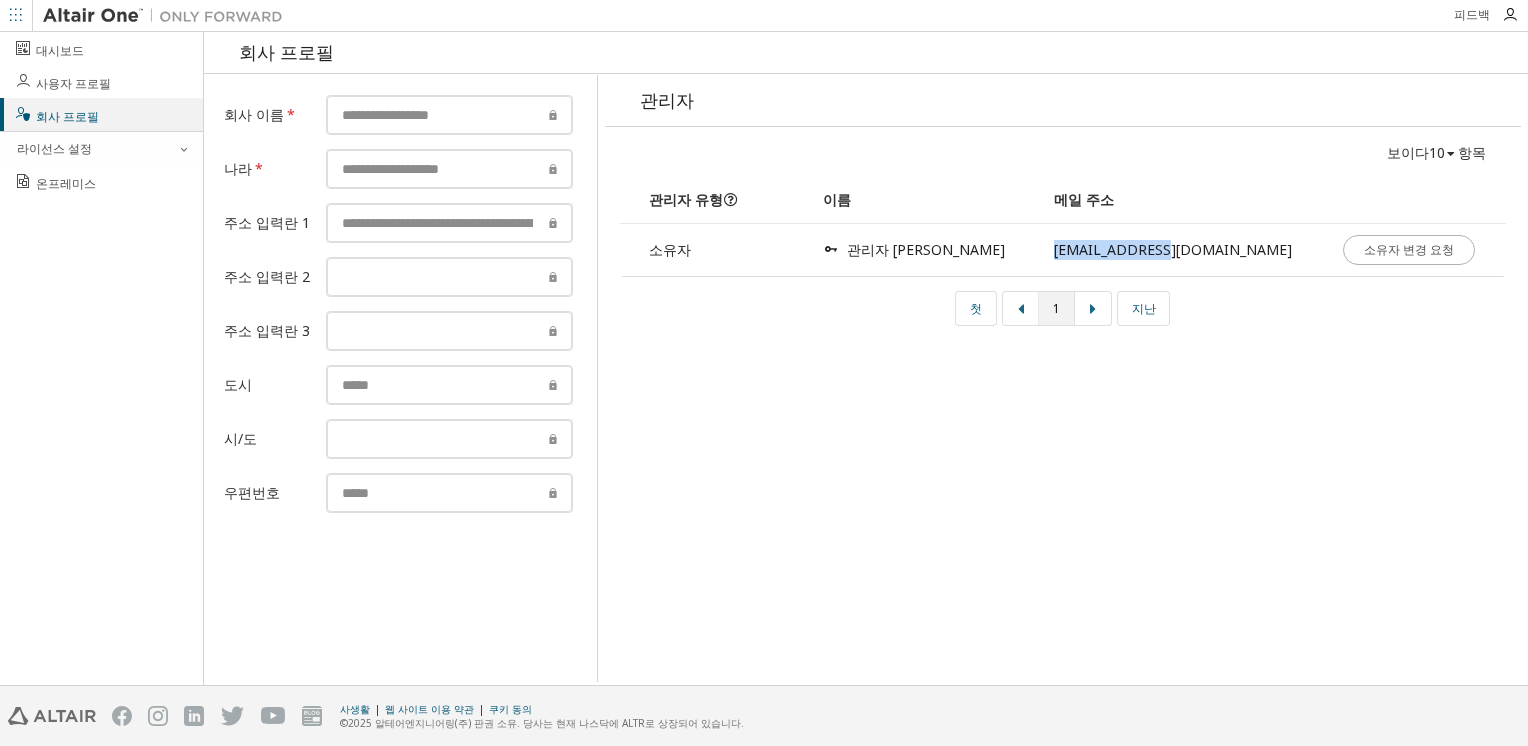 click on "[EMAIL_ADDRESS][DOMAIN_NAME]" at bounding box center [1187, 250] 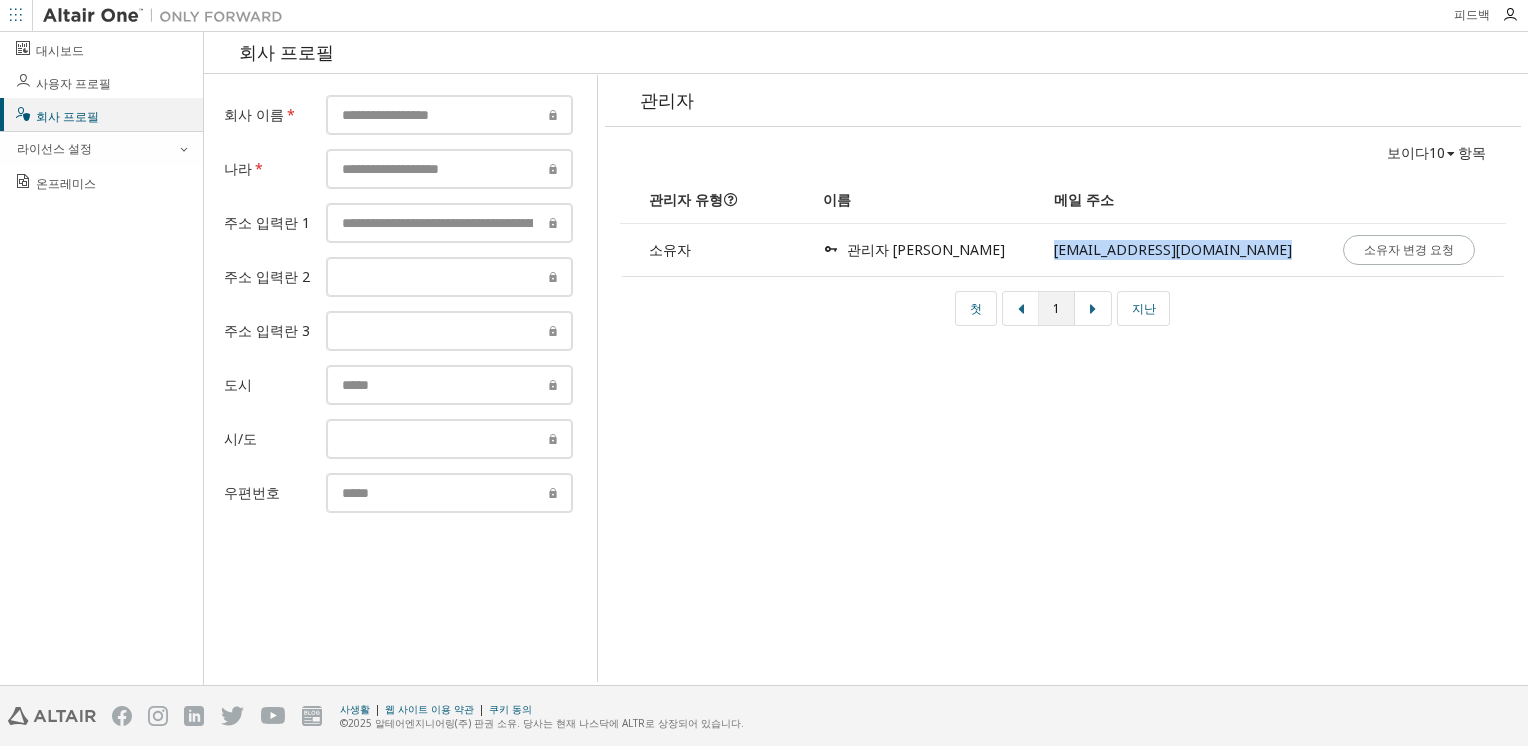 click on "[EMAIL_ADDRESS][DOMAIN_NAME]" at bounding box center (1187, 250) 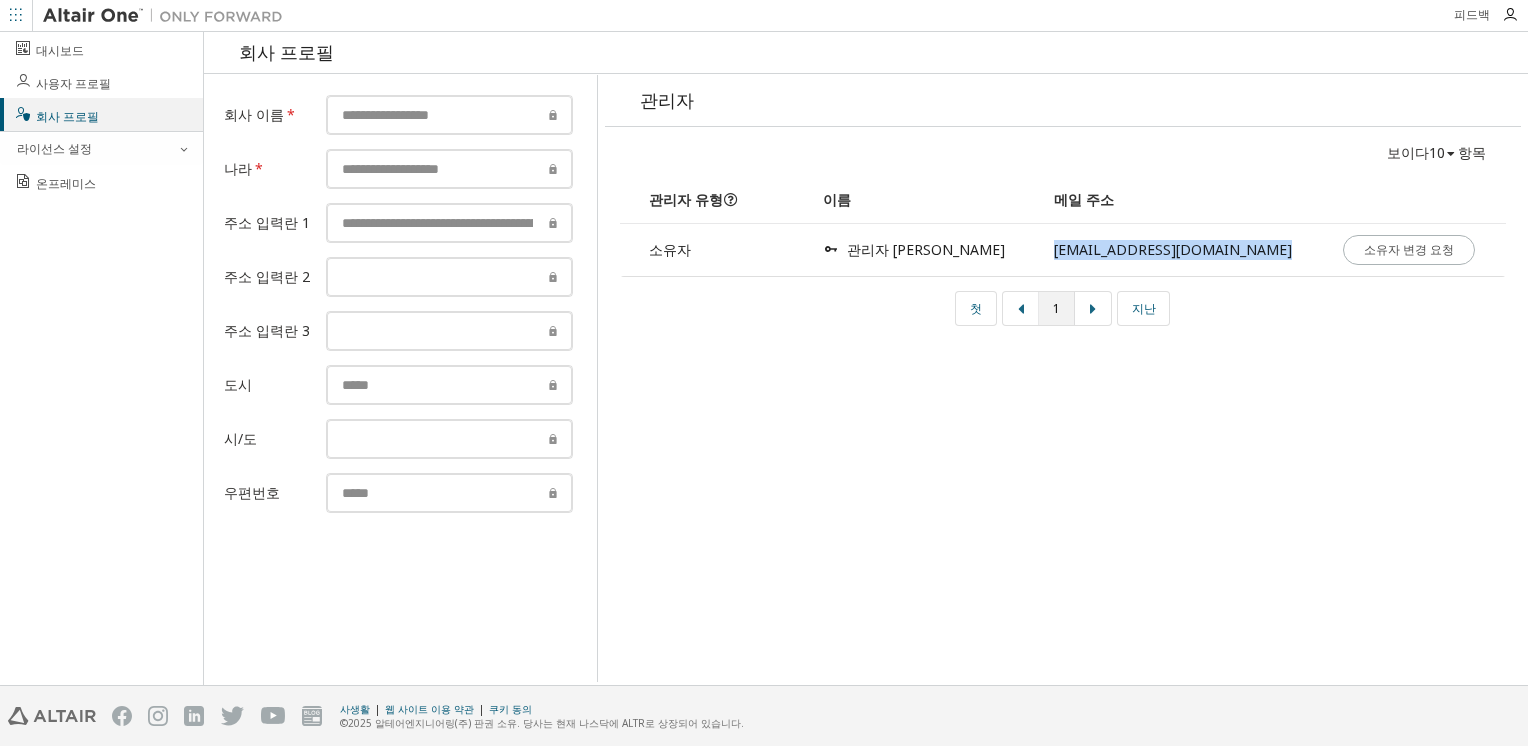 copy on "altairkorealic+EHIU@gmail.com 소유자 변경 요청 첫 1 지난" 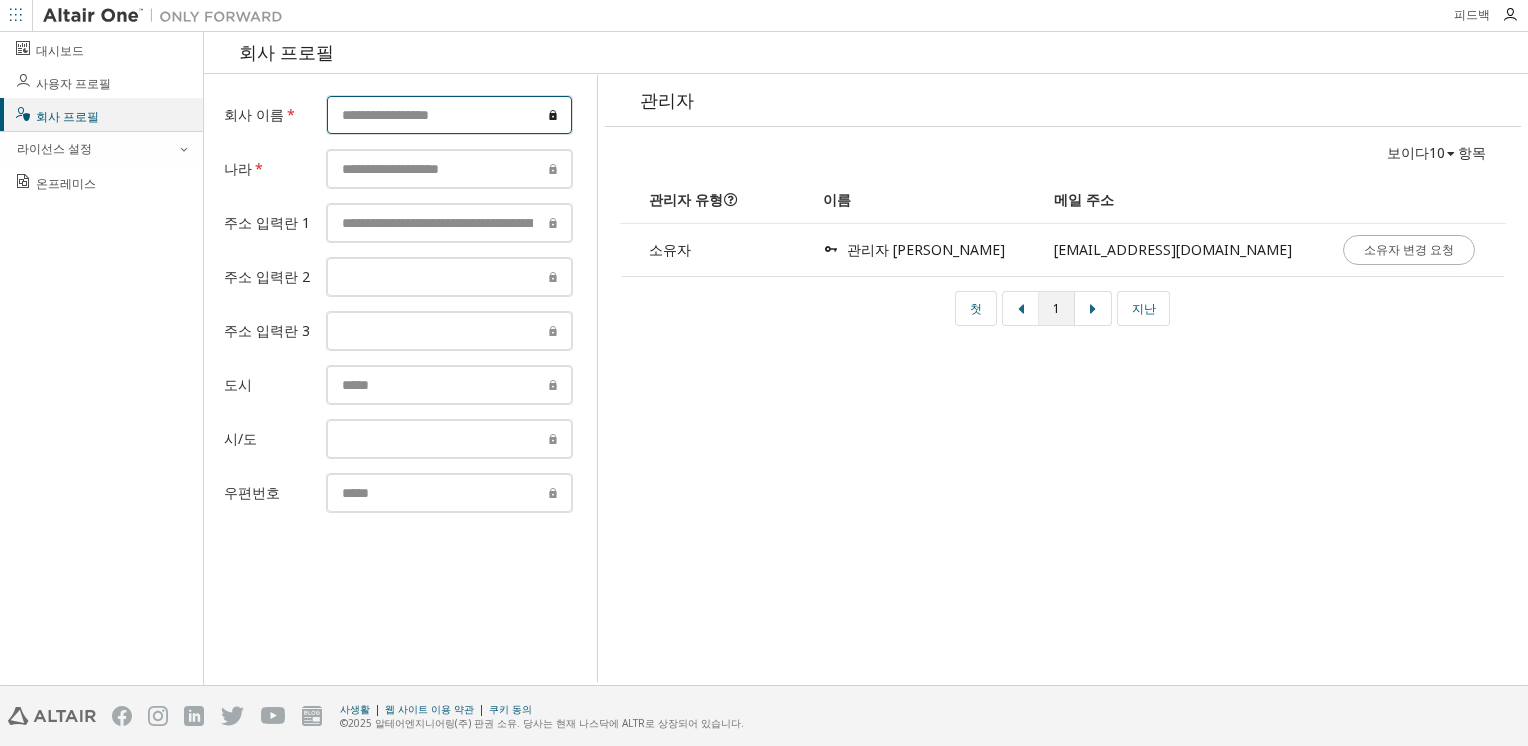click at bounding box center [449, 115] 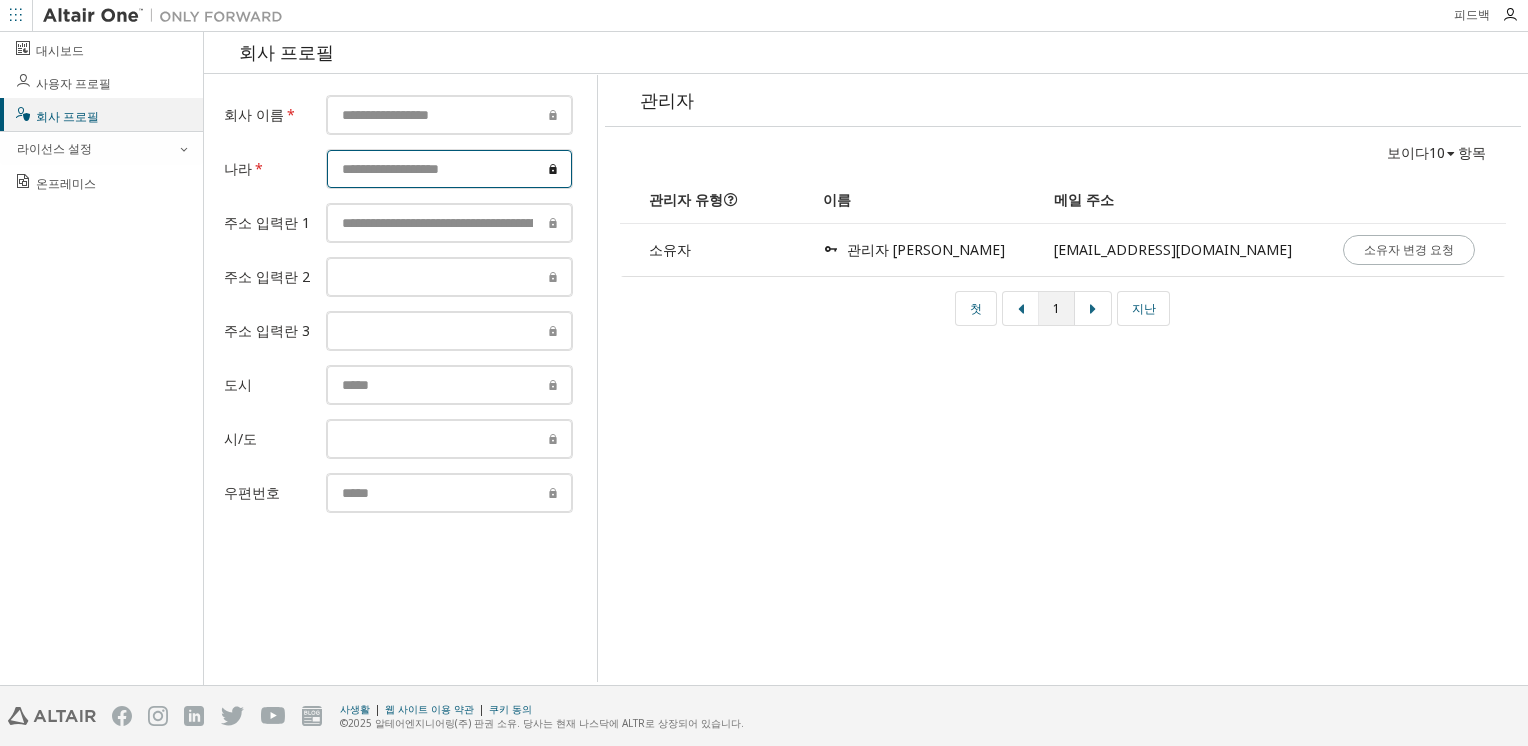 click at bounding box center [449, 169] 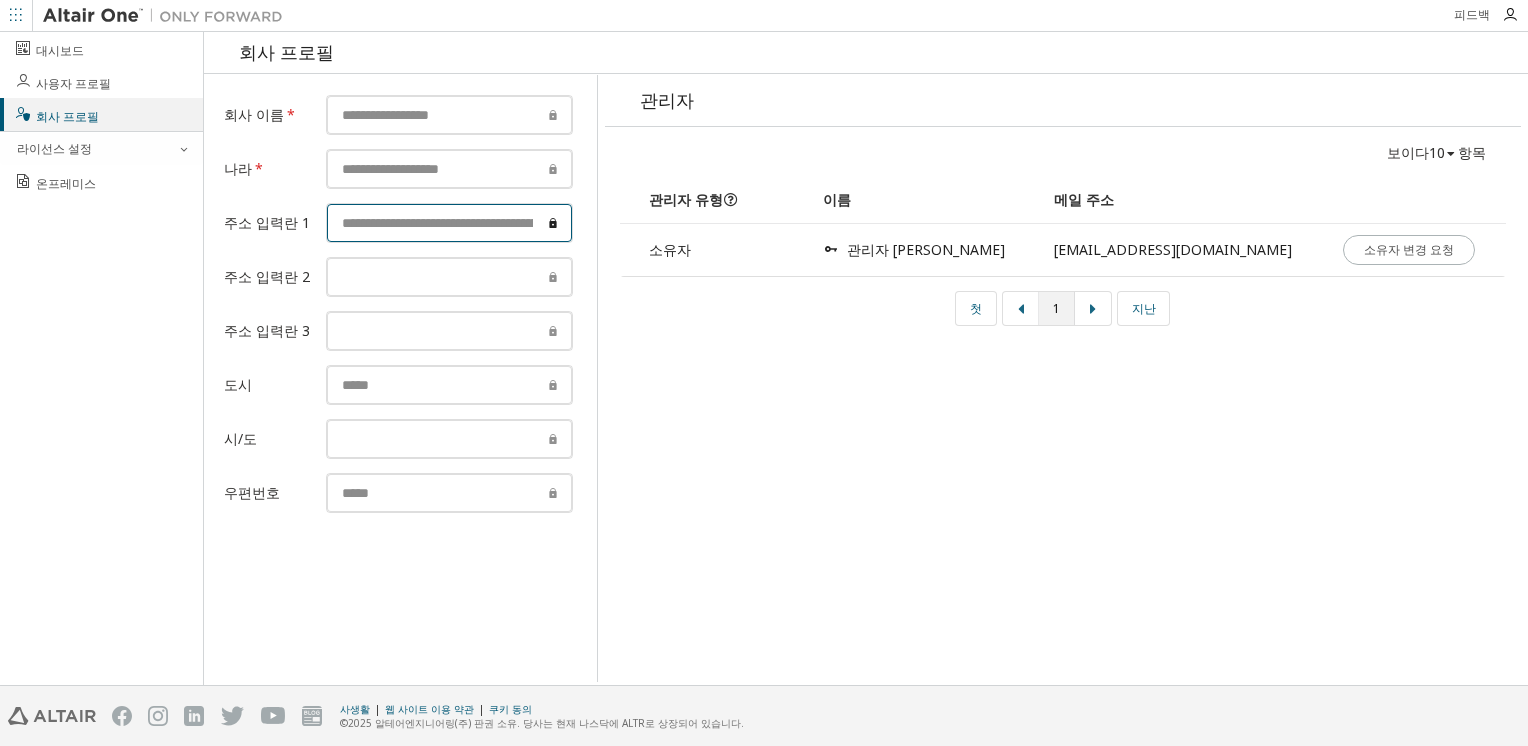 click at bounding box center [449, 223] 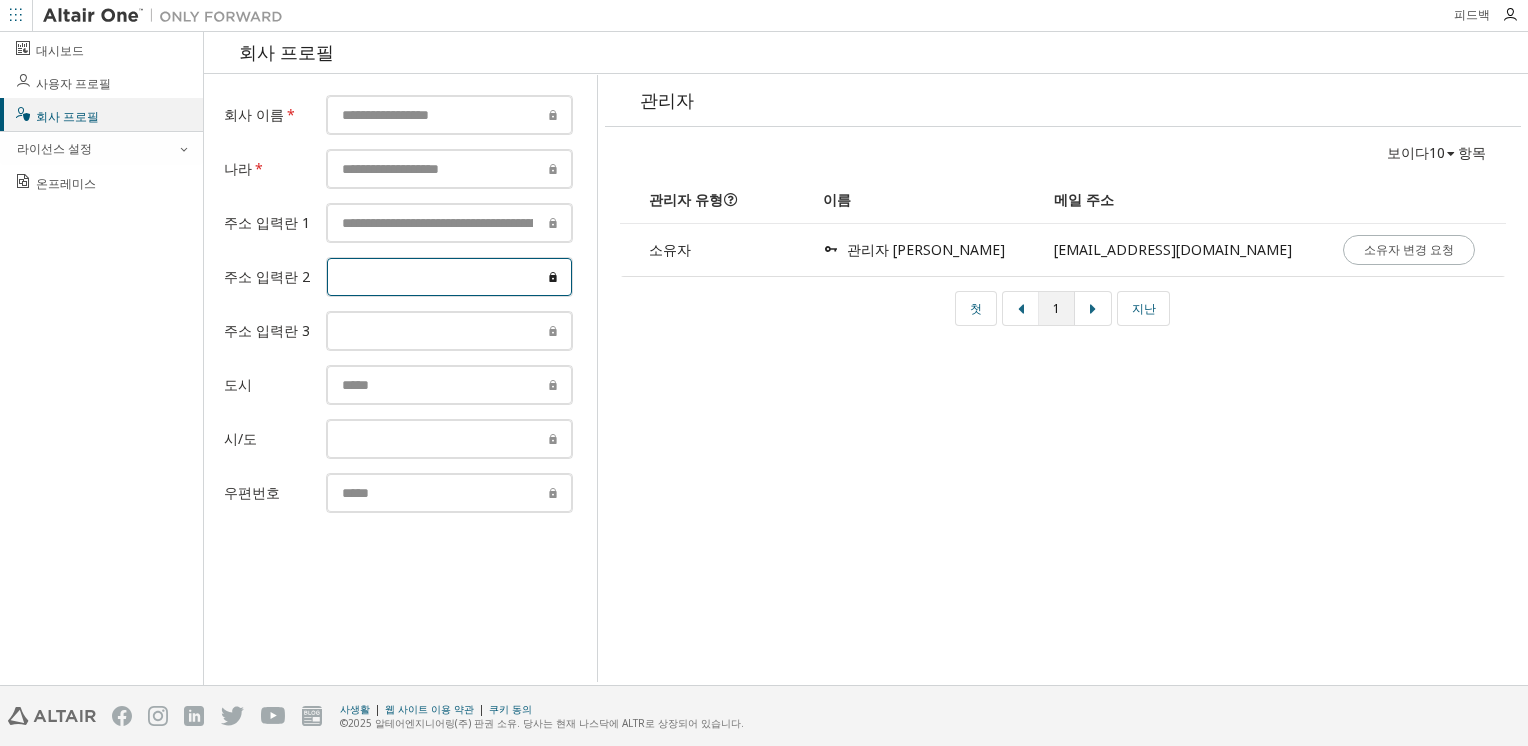 click at bounding box center (449, 277) 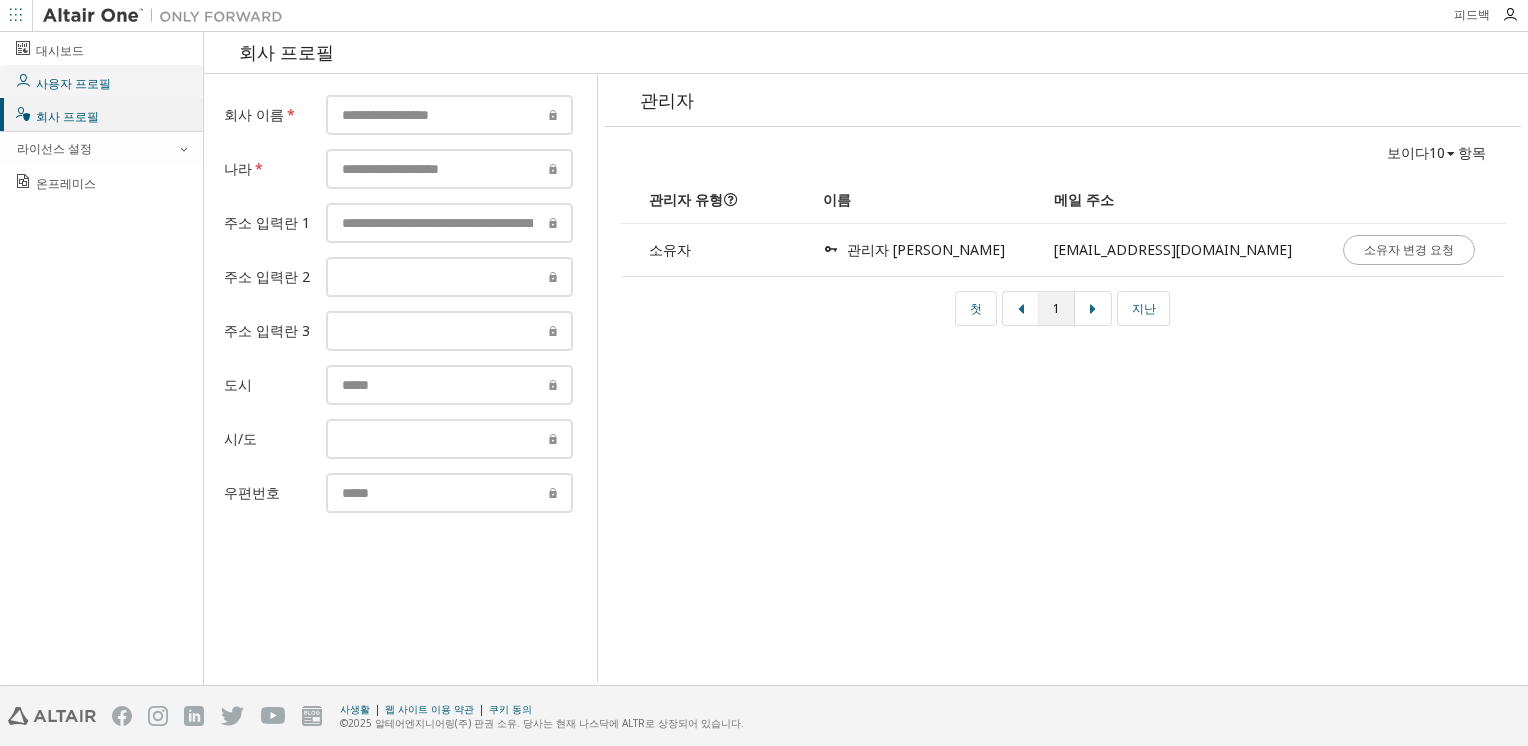 click on "사용자 프로필" at bounding box center (101, 81) 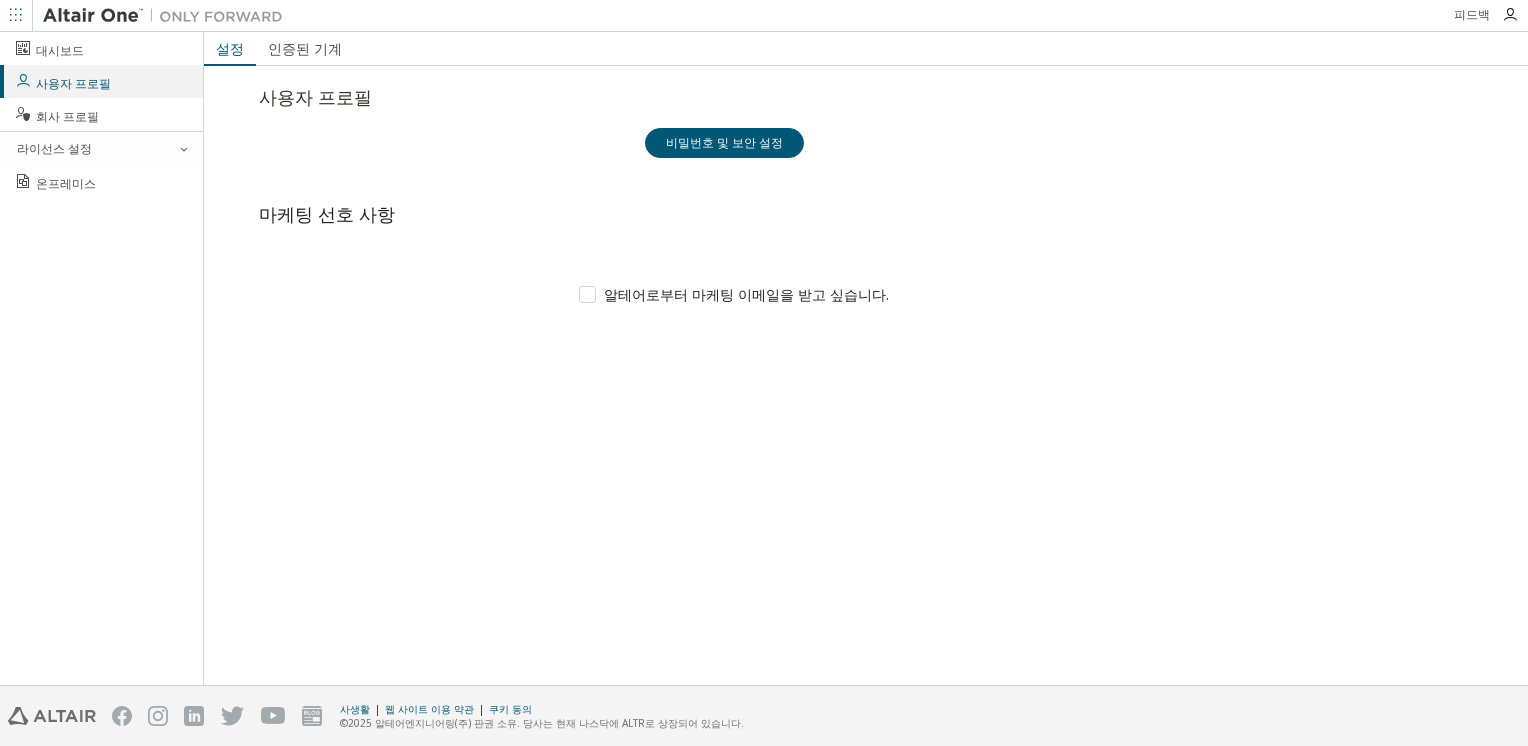 click at bounding box center [168, 16] 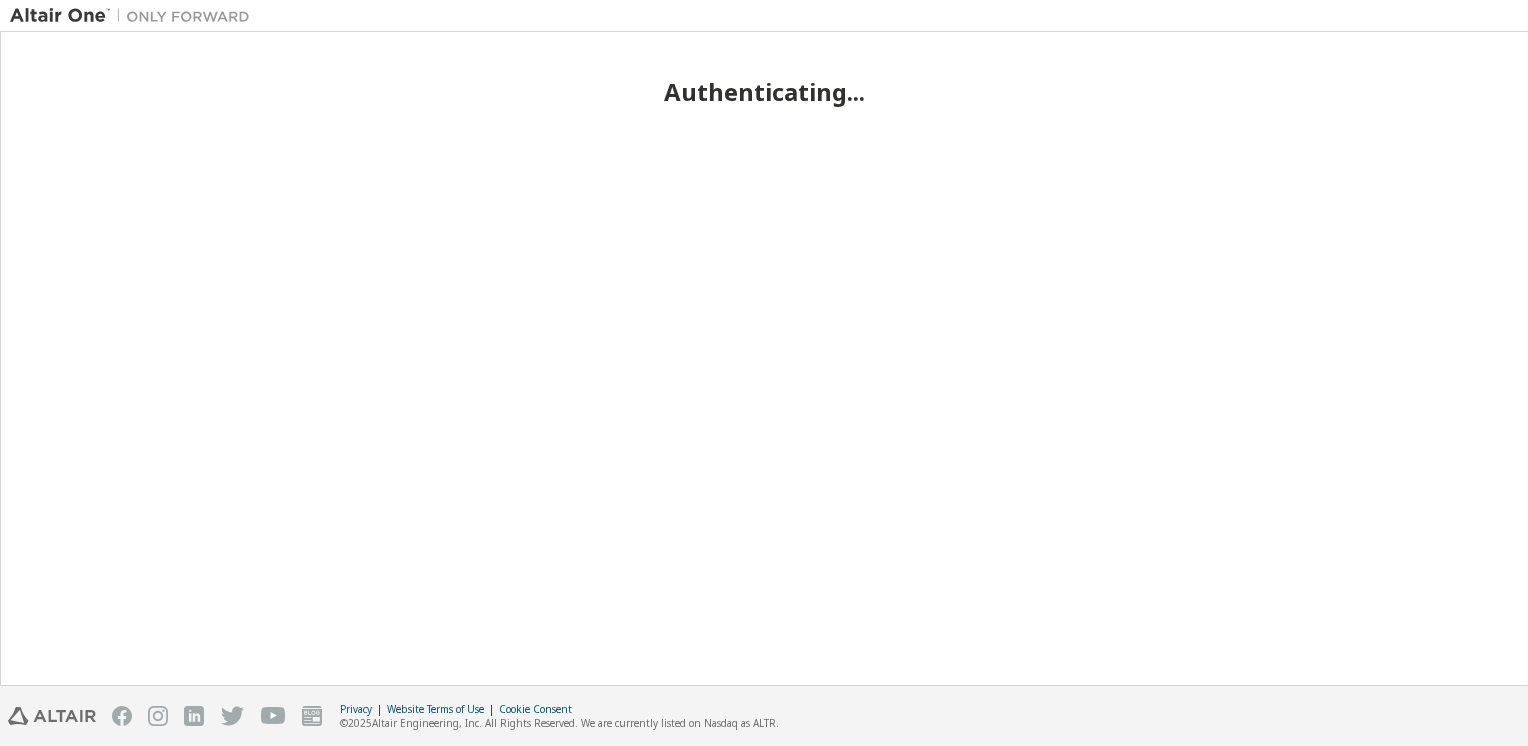 scroll, scrollTop: 0, scrollLeft: 0, axis: both 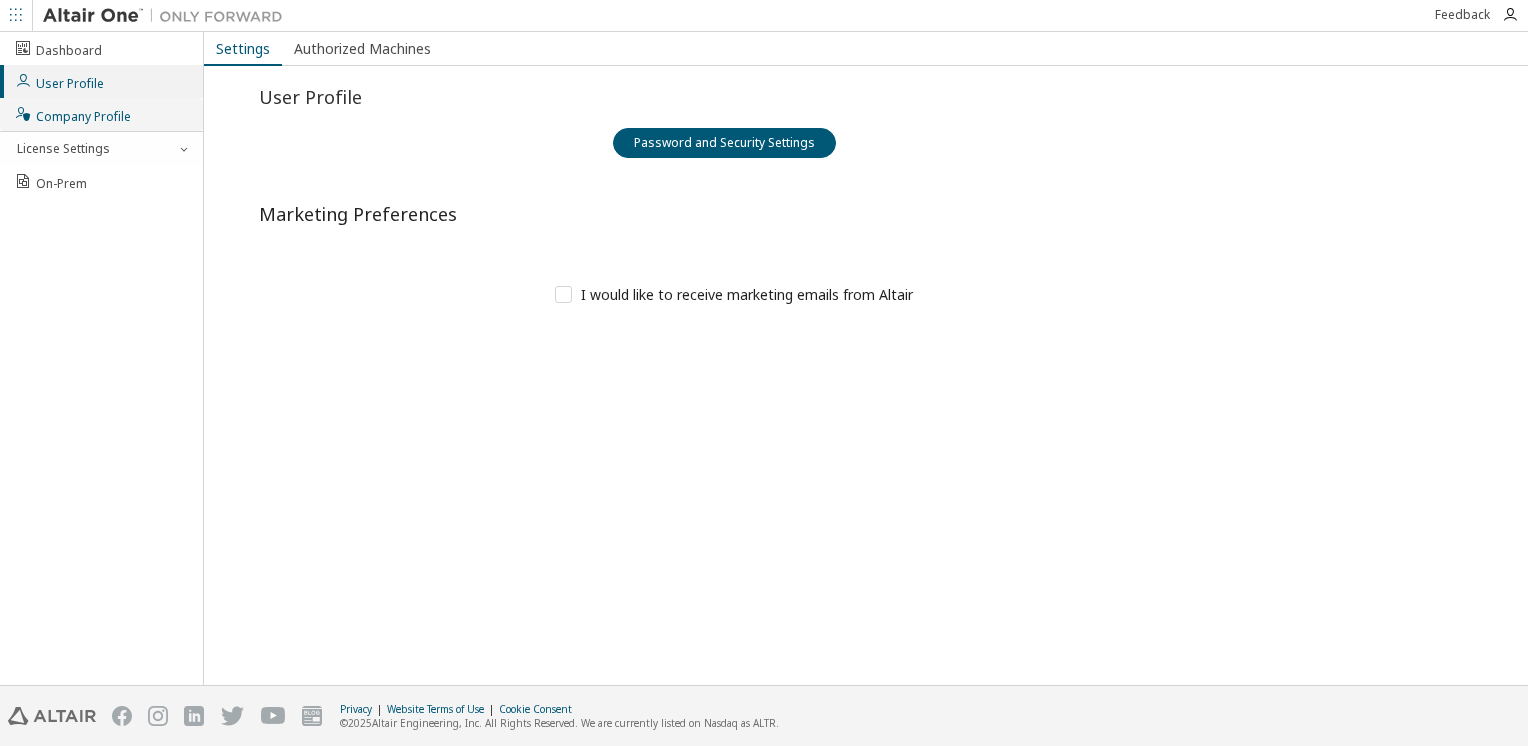 click at bounding box center (23, 114) 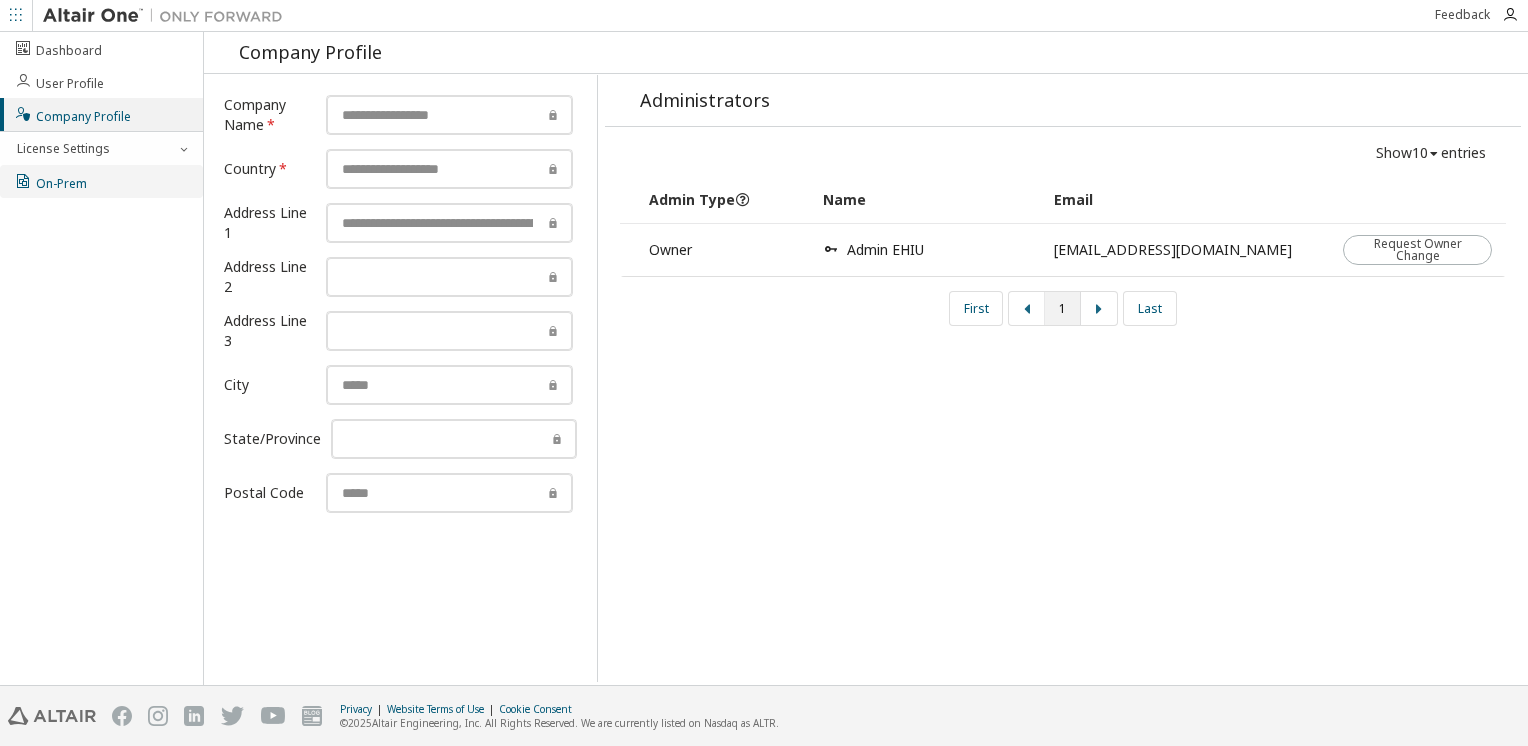click on "On-Prem" at bounding box center [50, 181] 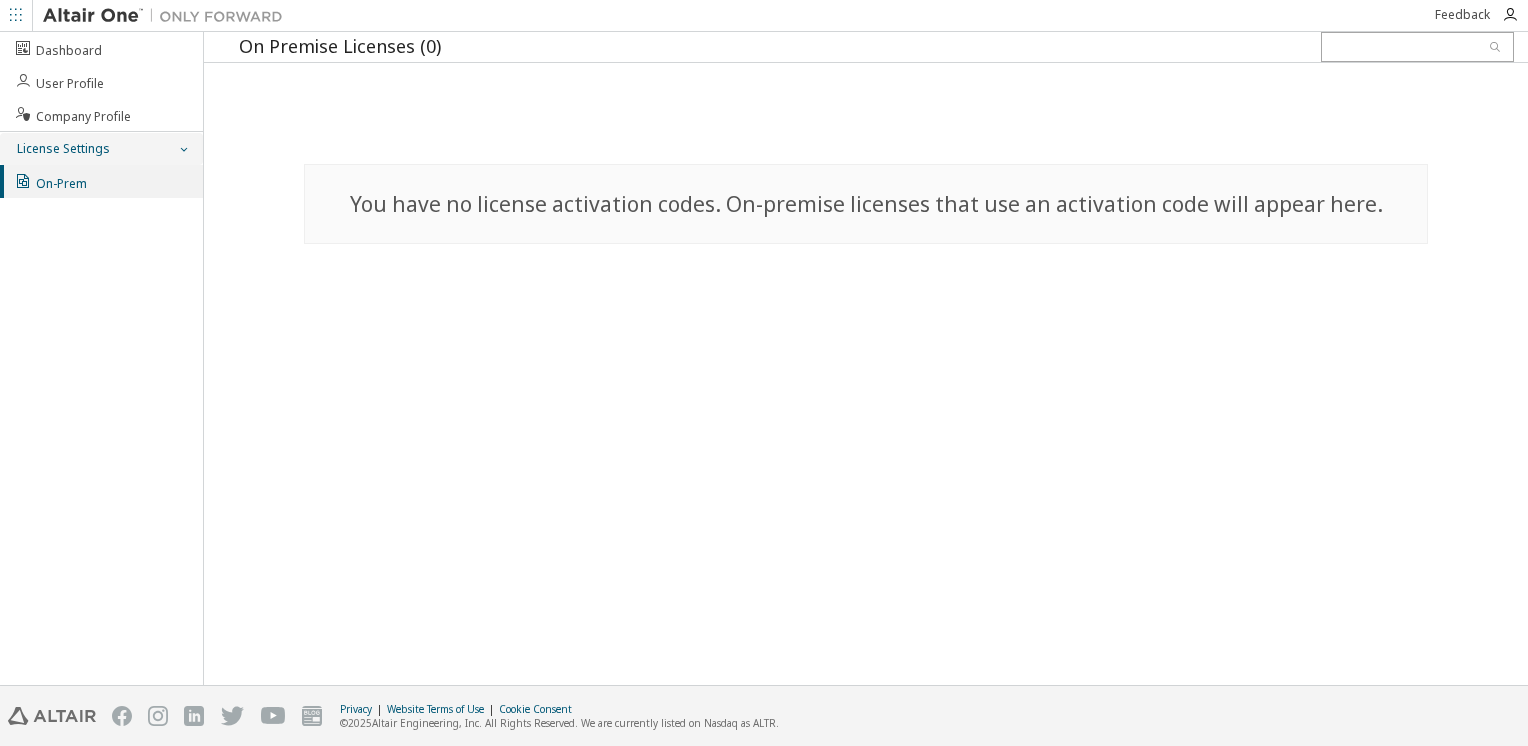 click on "License Settings" at bounding box center [101, 149] 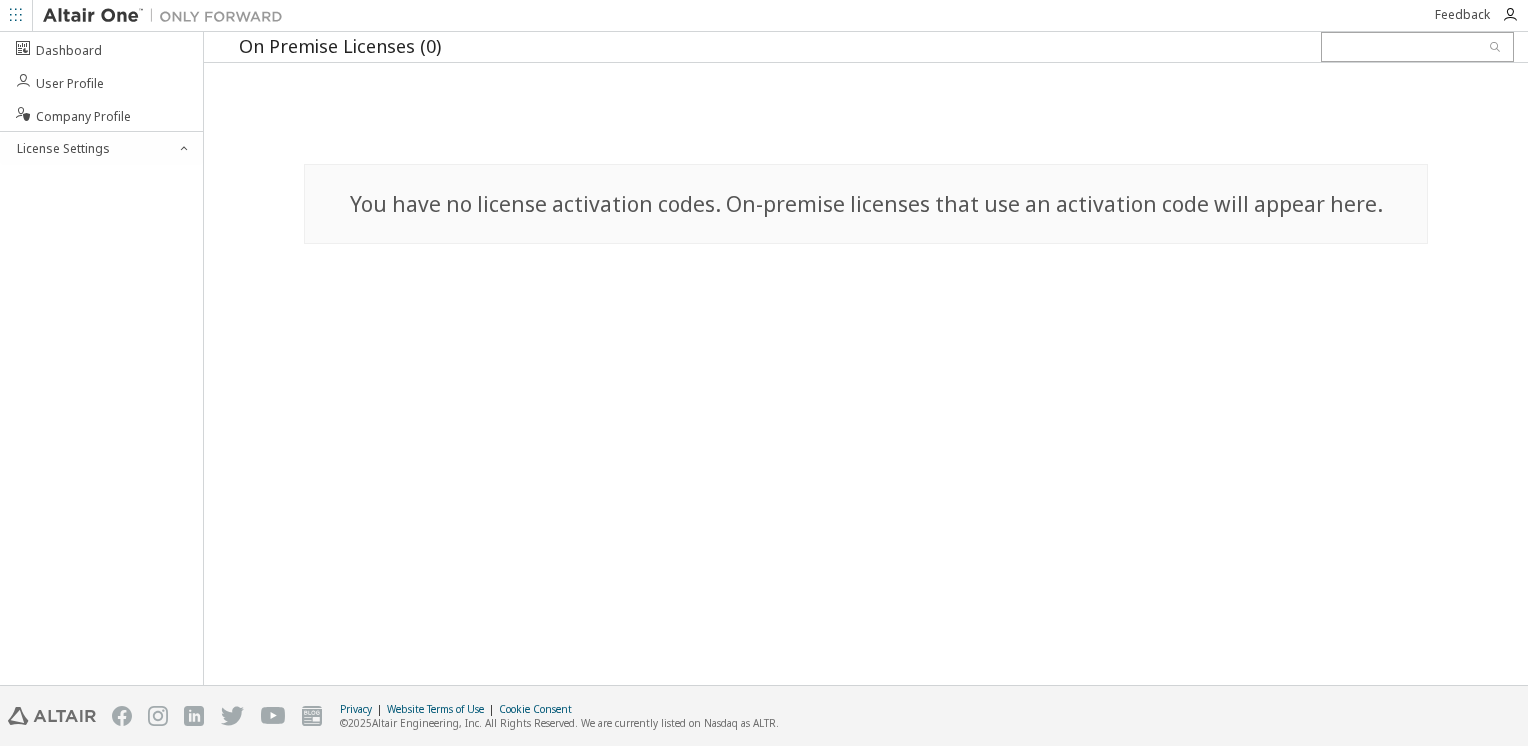 click on "Dashboard User Profile Company Profile License Settings" at bounding box center (102, 358) 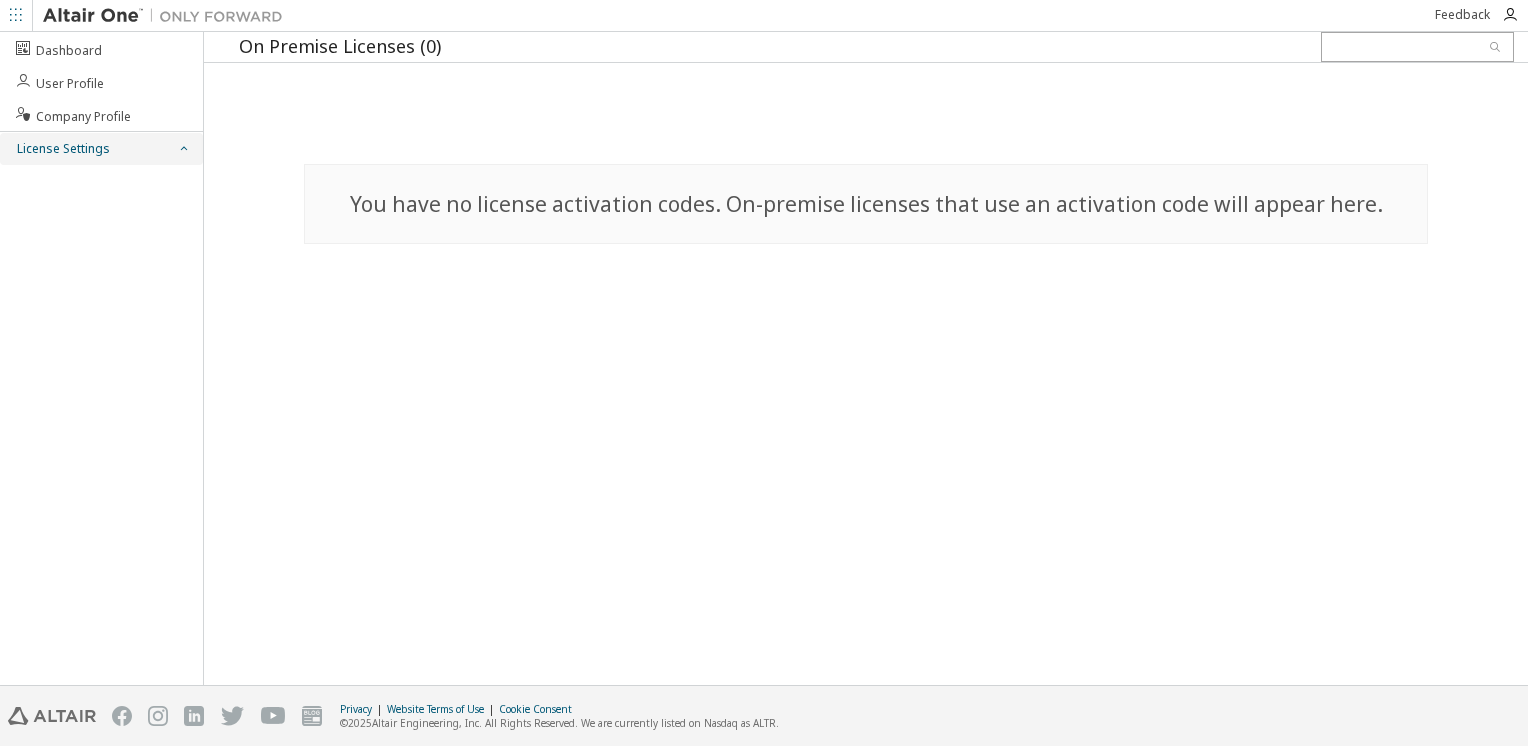 click on "License Settings" at bounding box center (101, 149) 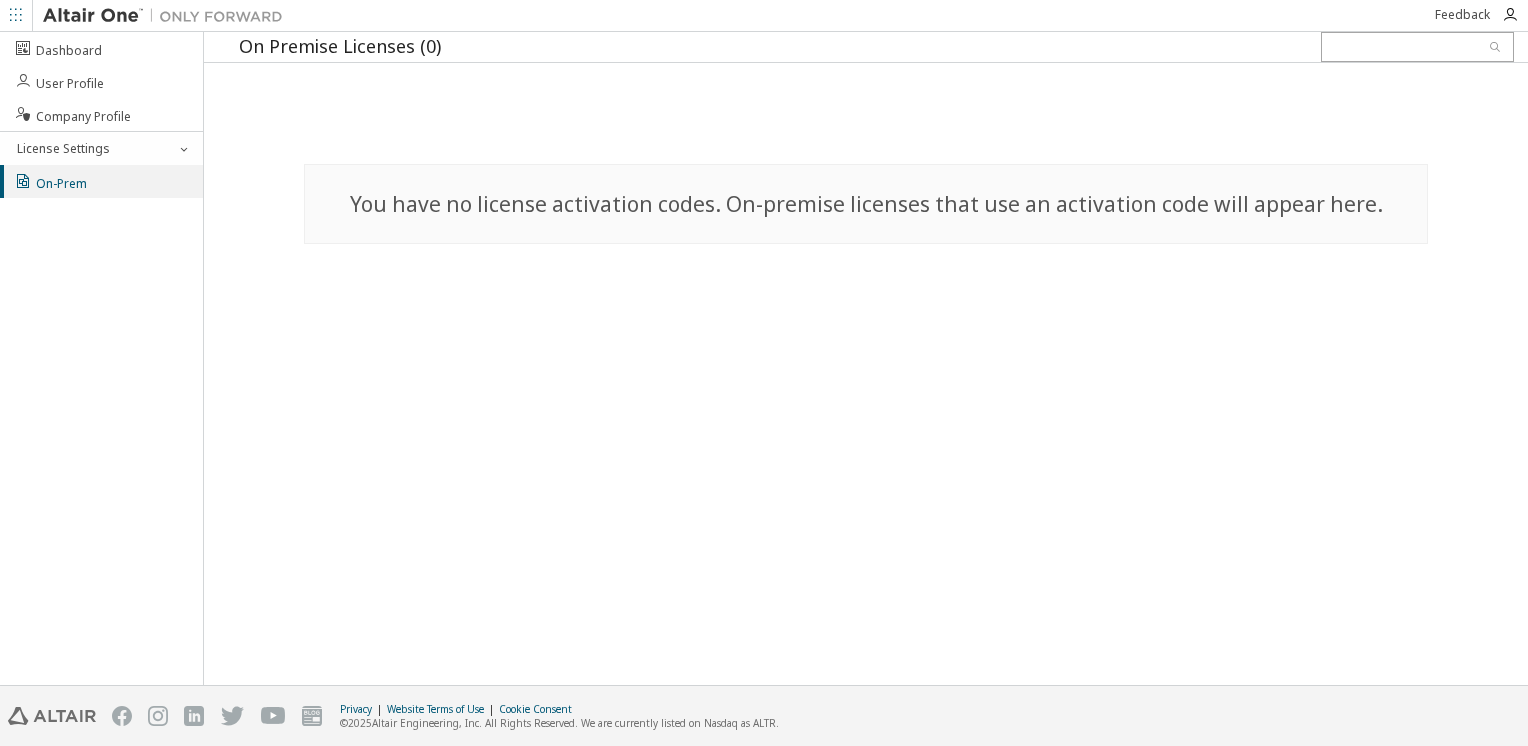 click on "You have no license activation codes. On-premise licenses that use an activation code will appear here." at bounding box center (866, 204) 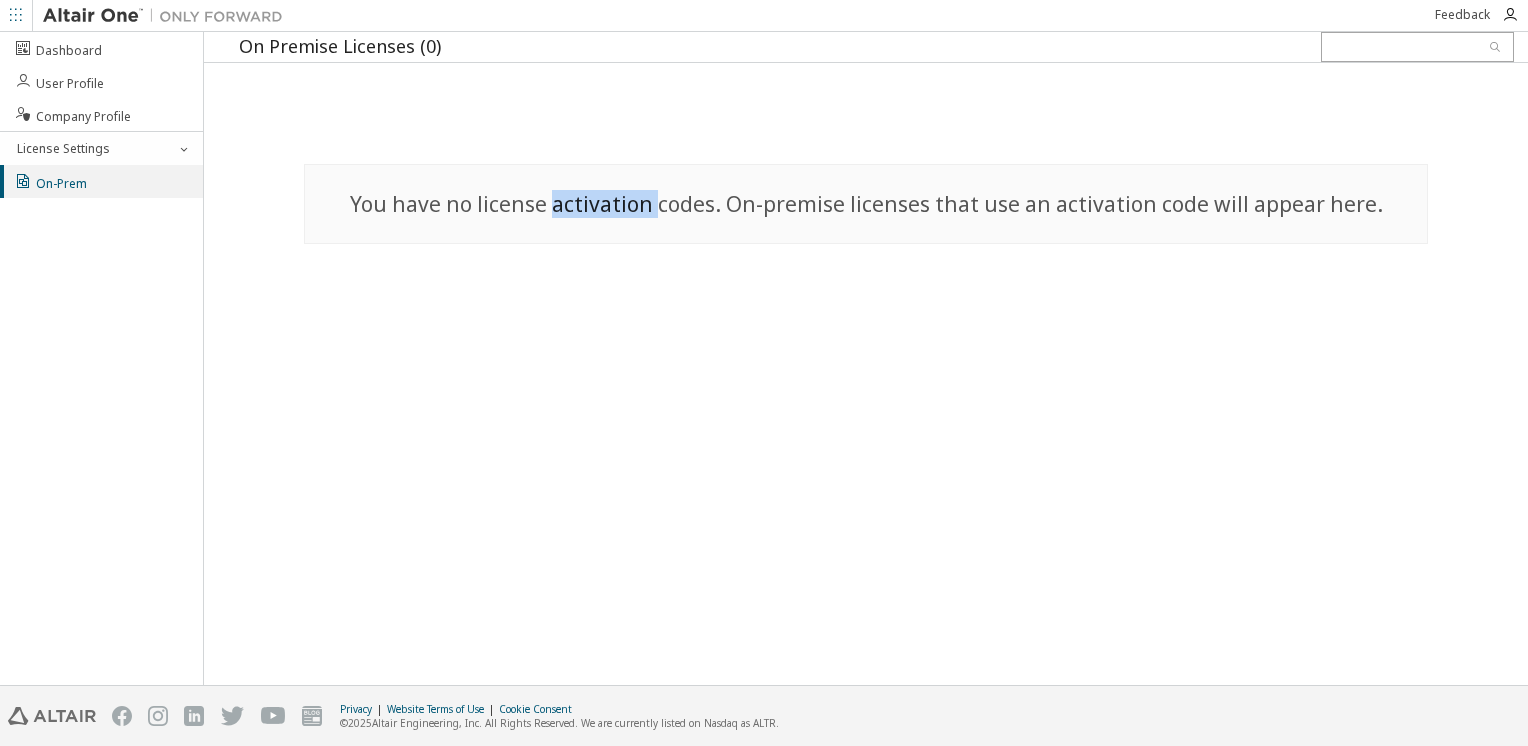 click on "You have no license activation codes. On-premise licenses that use an activation code will appear here." at bounding box center [866, 204] 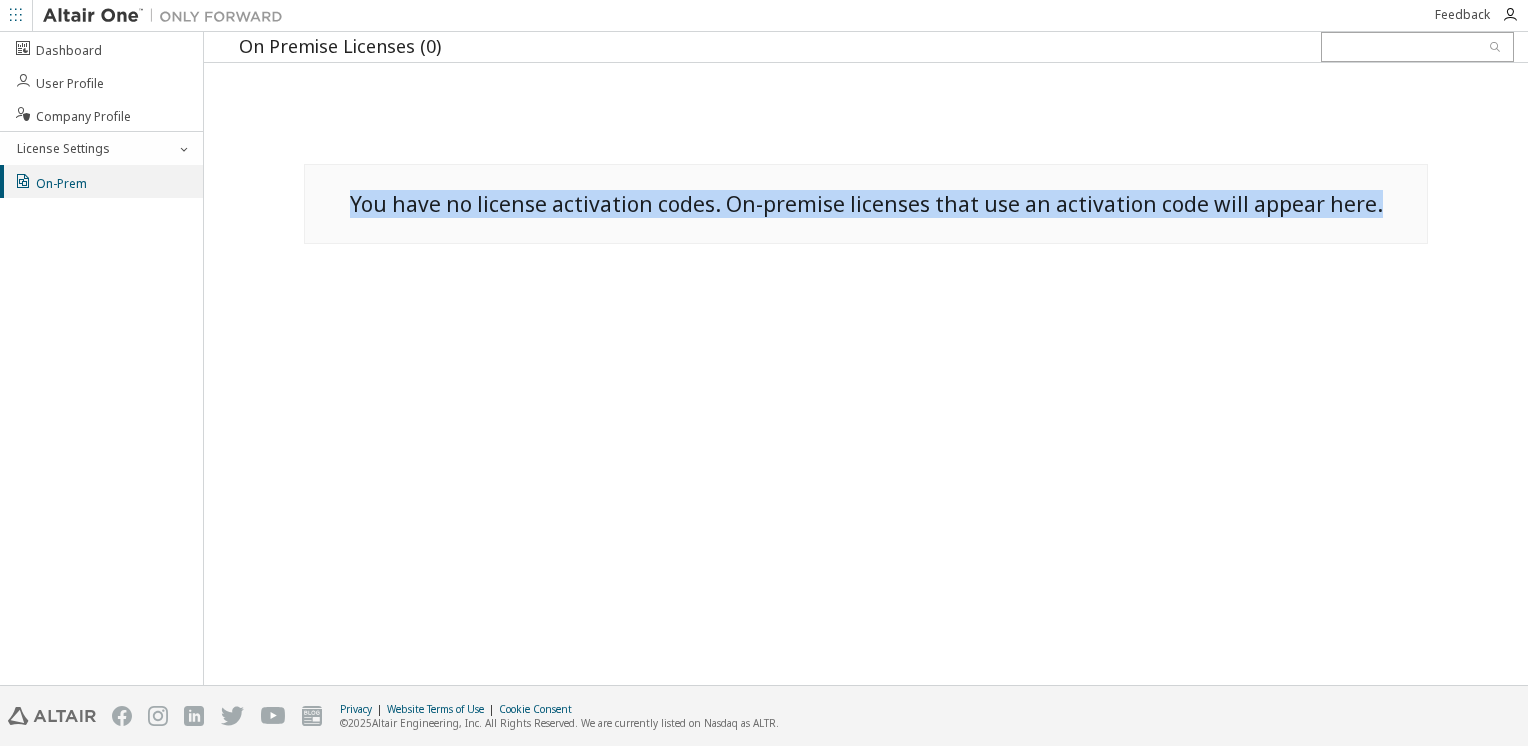 click on "You have no license activation codes. On-premise licenses that use an activation code will appear here." at bounding box center (866, 204) 